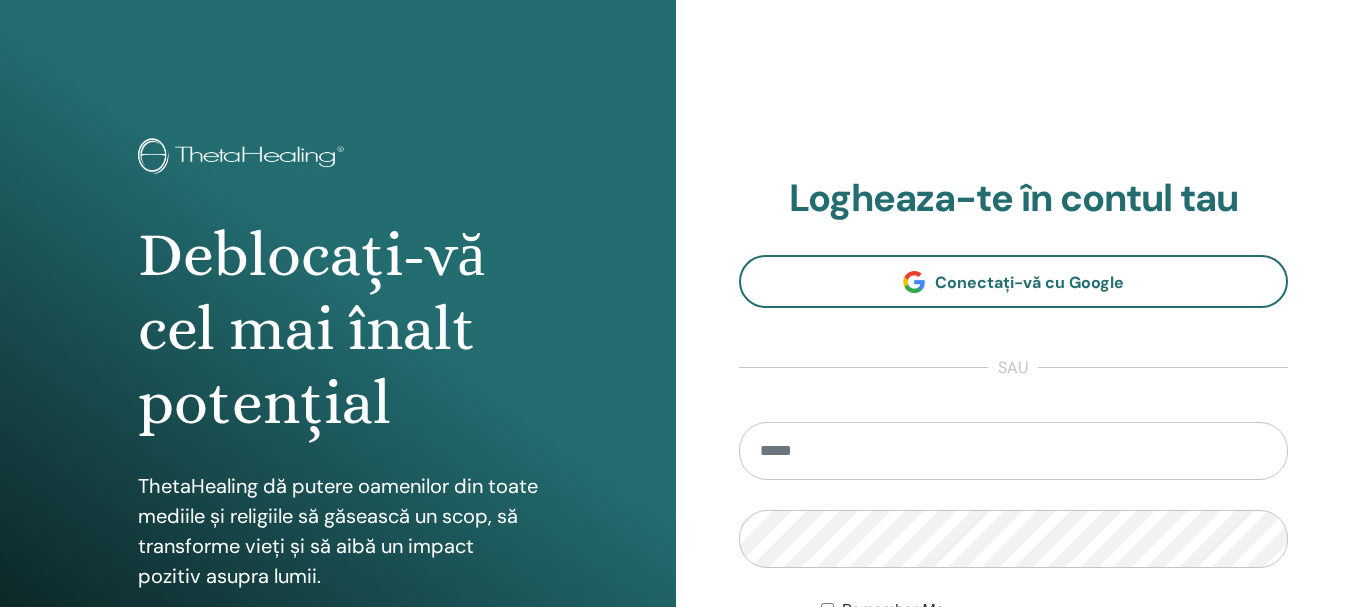 scroll, scrollTop: 0, scrollLeft: 0, axis: both 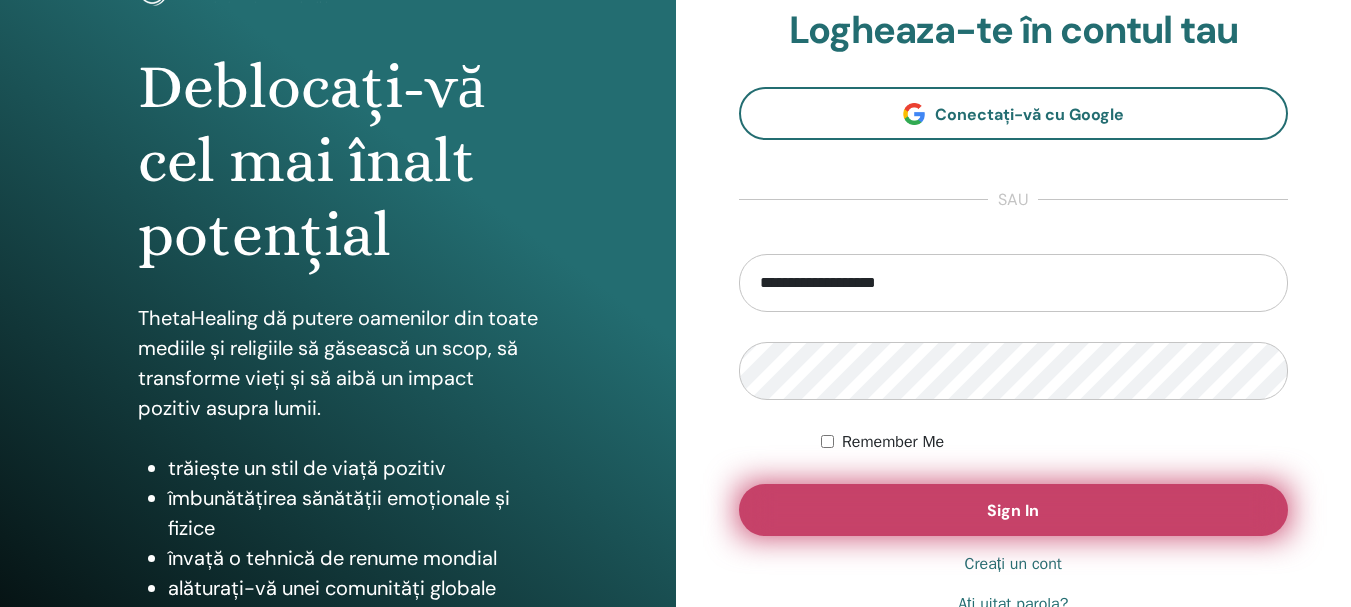 click on "Sign In" at bounding box center (1014, 510) 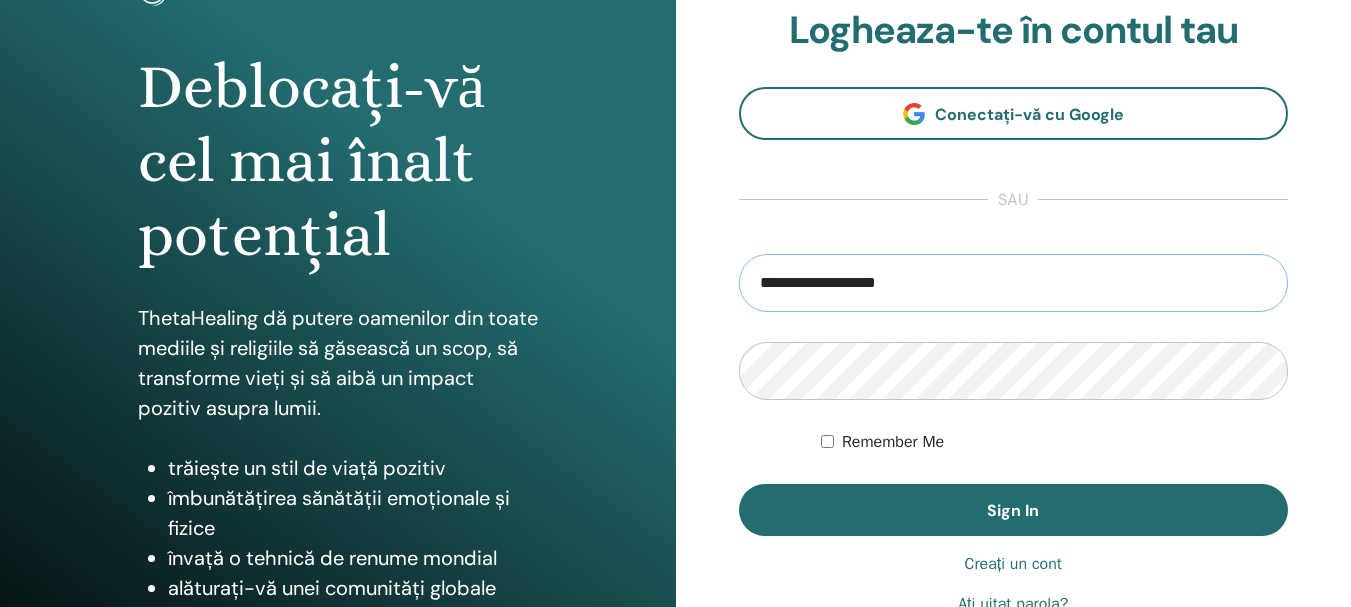 click on "**********" at bounding box center [1014, 283] 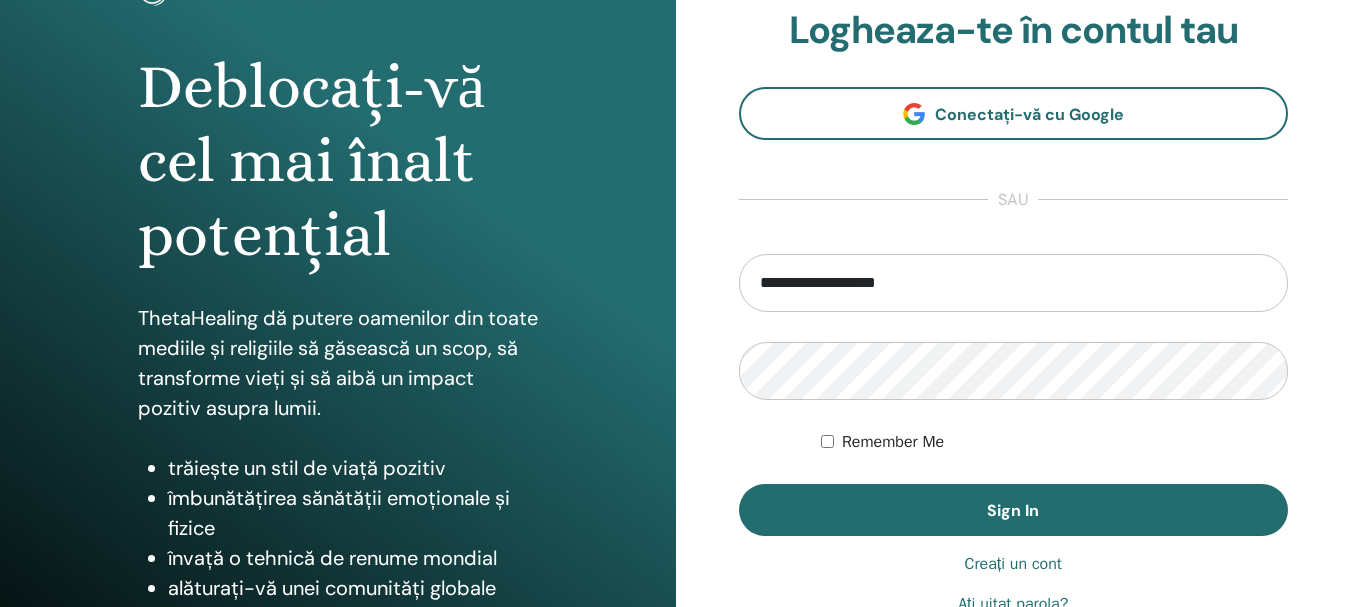 click on "**********" at bounding box center [1014, 395] 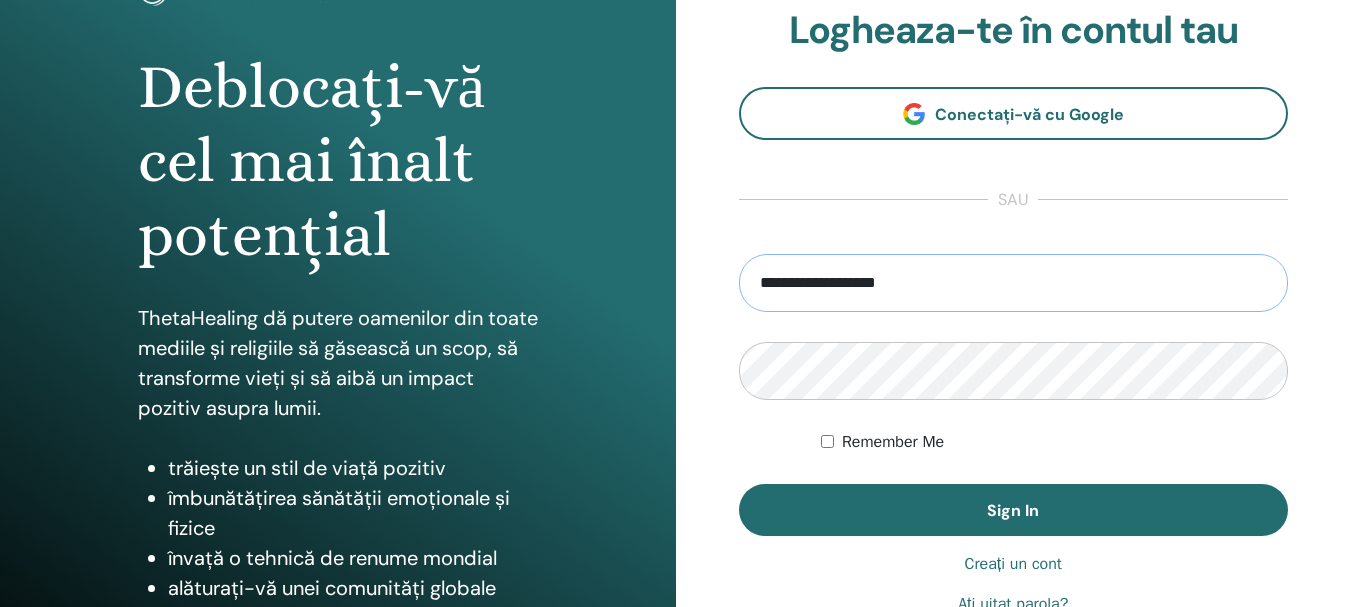 click on "**********" at bounding box center [1014, 283] 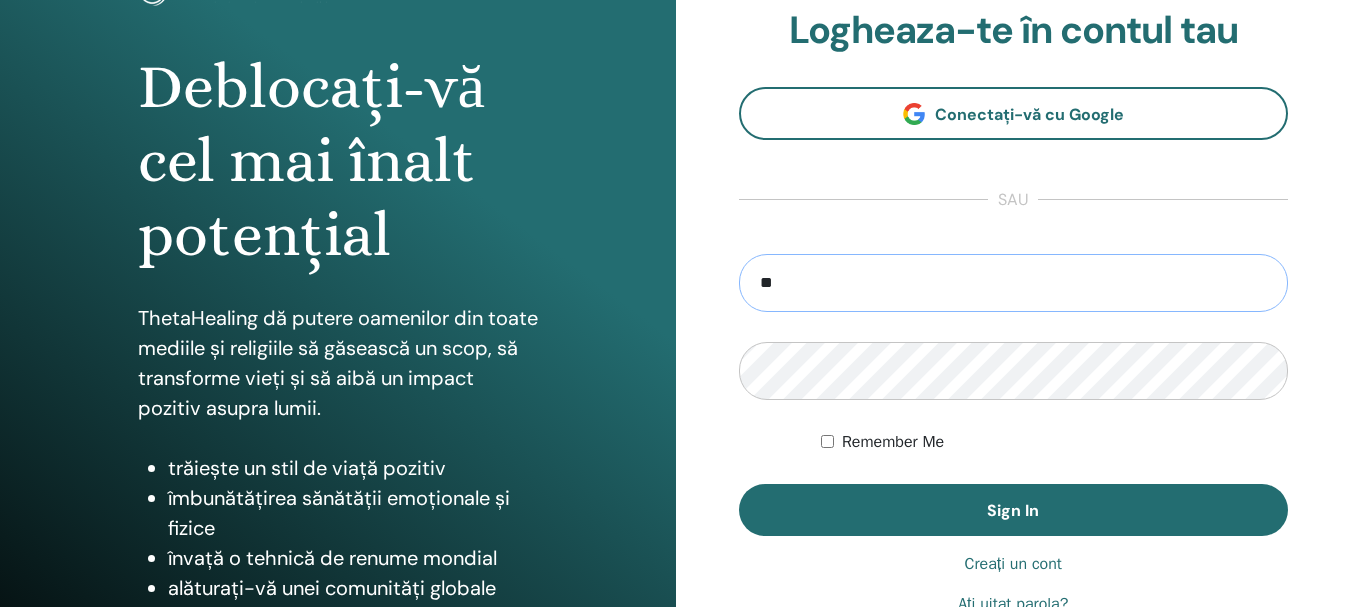 type on "*" 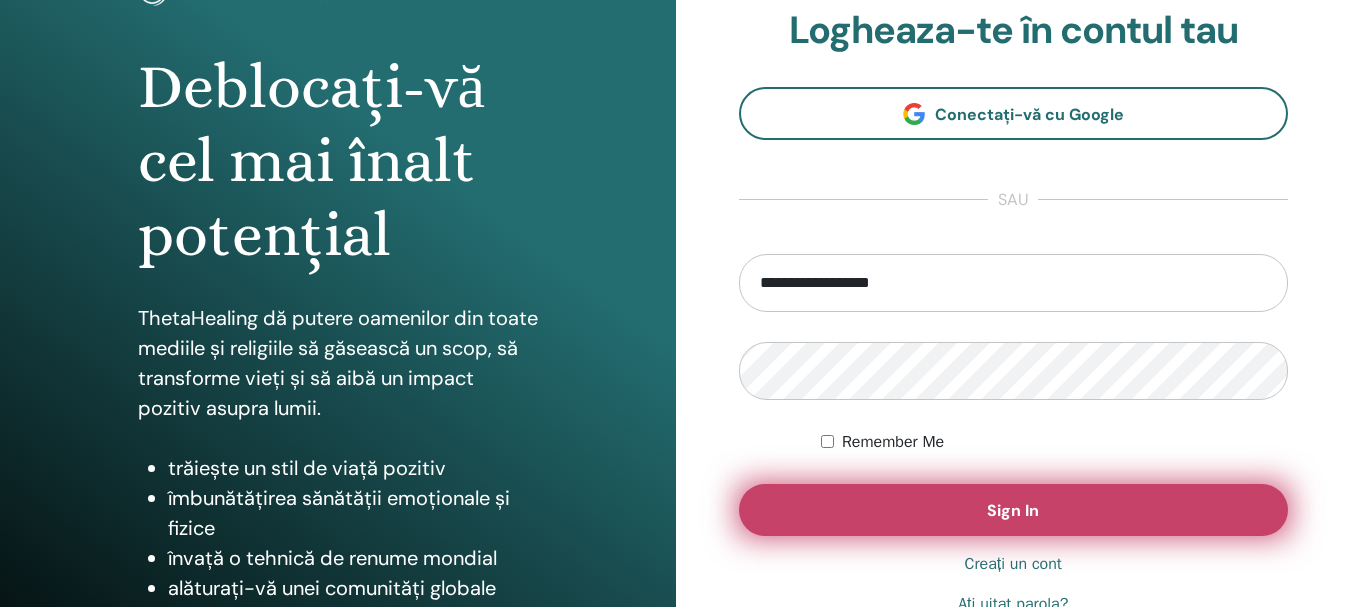 click on "Sign In" at bounding box center [1014, 510] 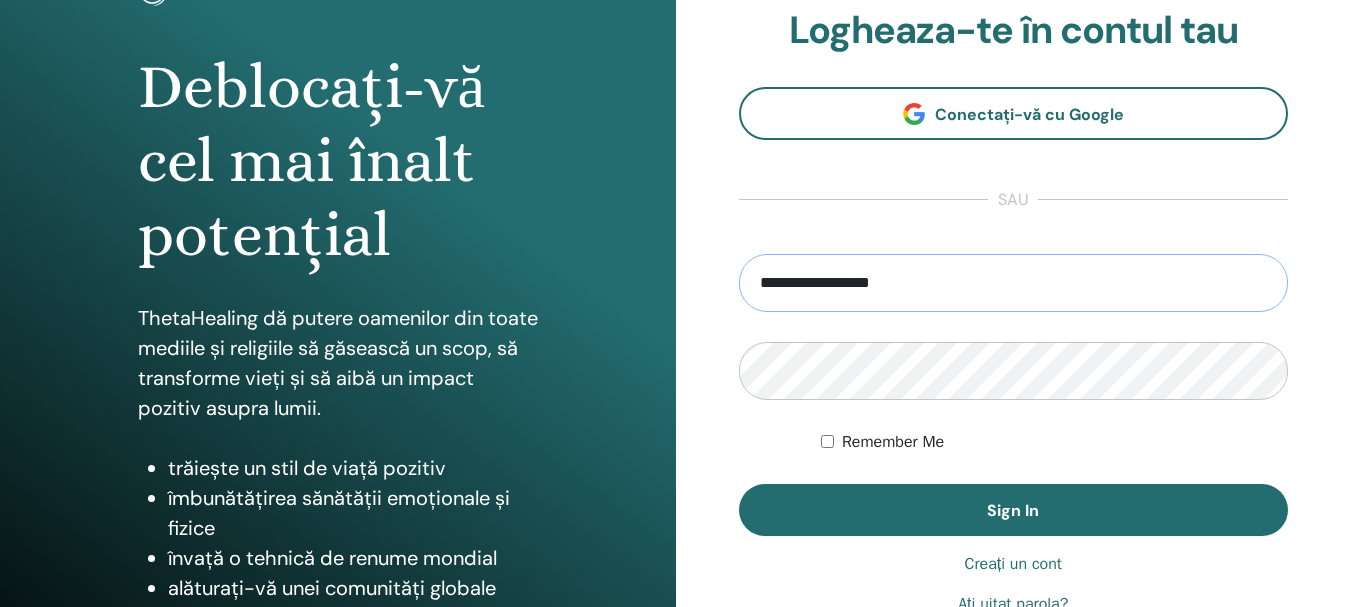 click on "**********" at bounding box center [1014, 283] 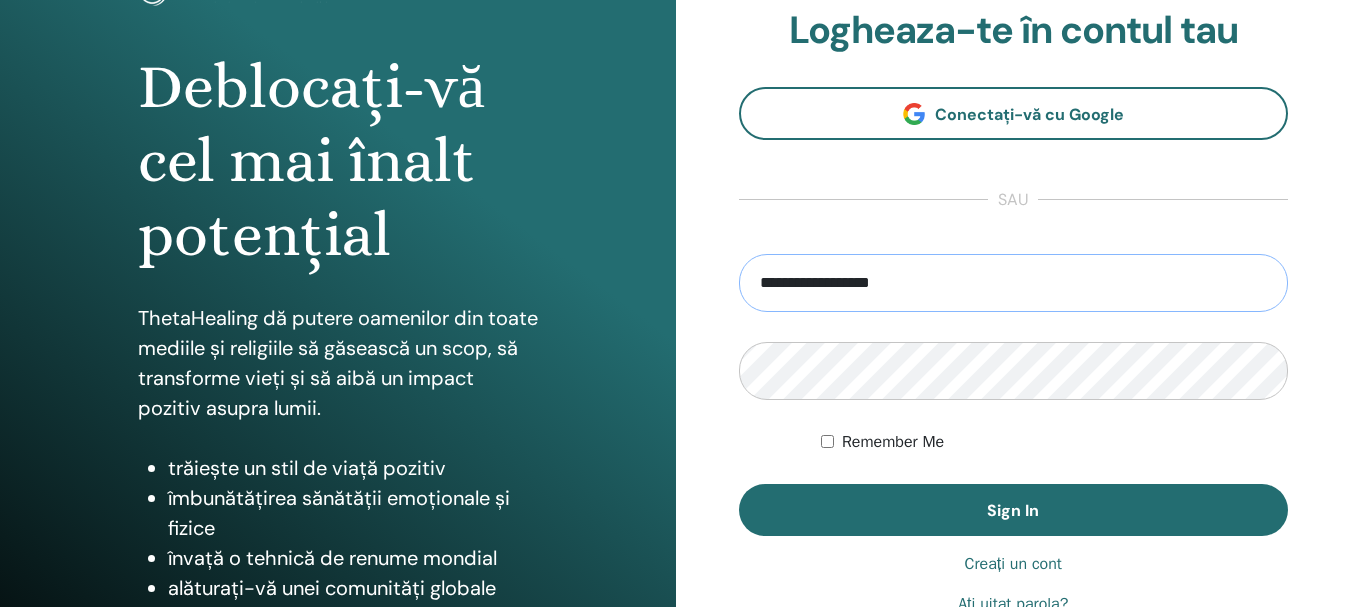 type on "**********" 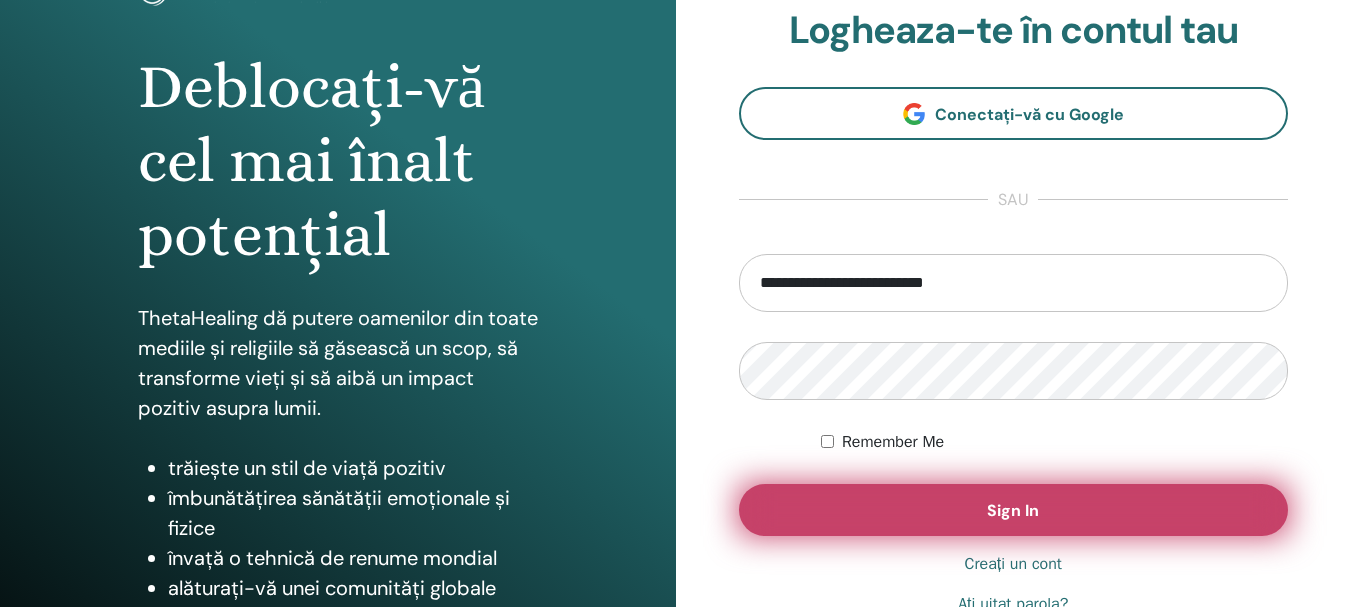click on "Sign In" at bounding box center [1014, 510] 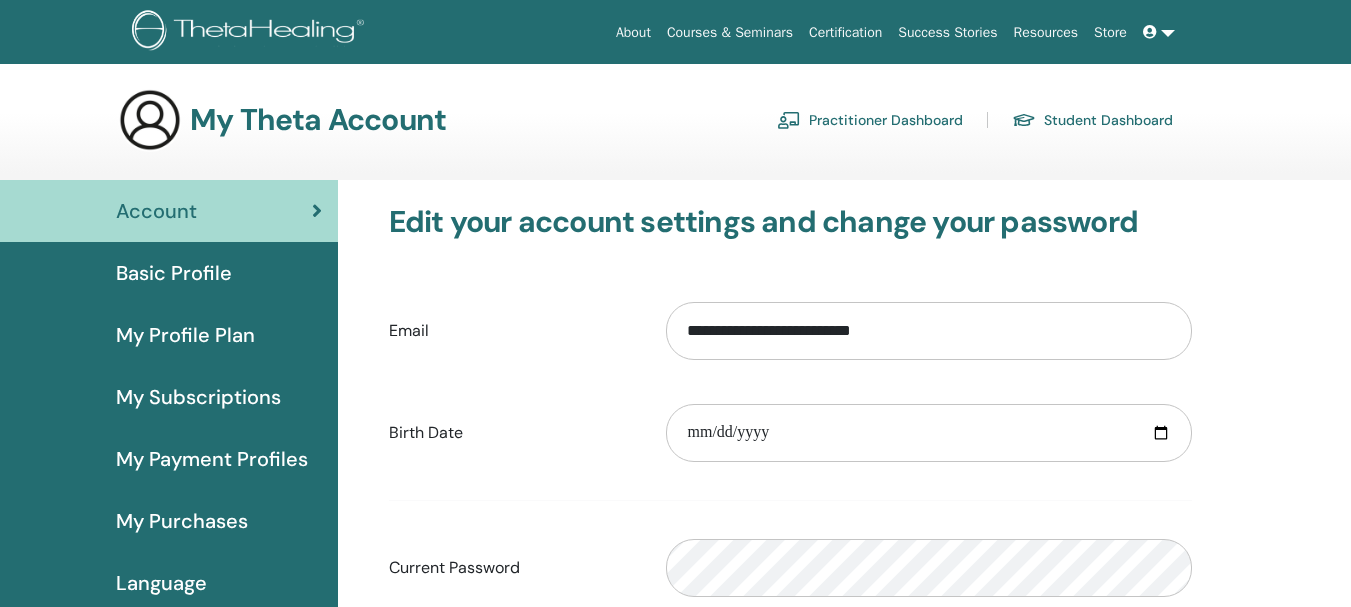 scroll, scrollTop: 0, scrollLeft: 0, axis: both 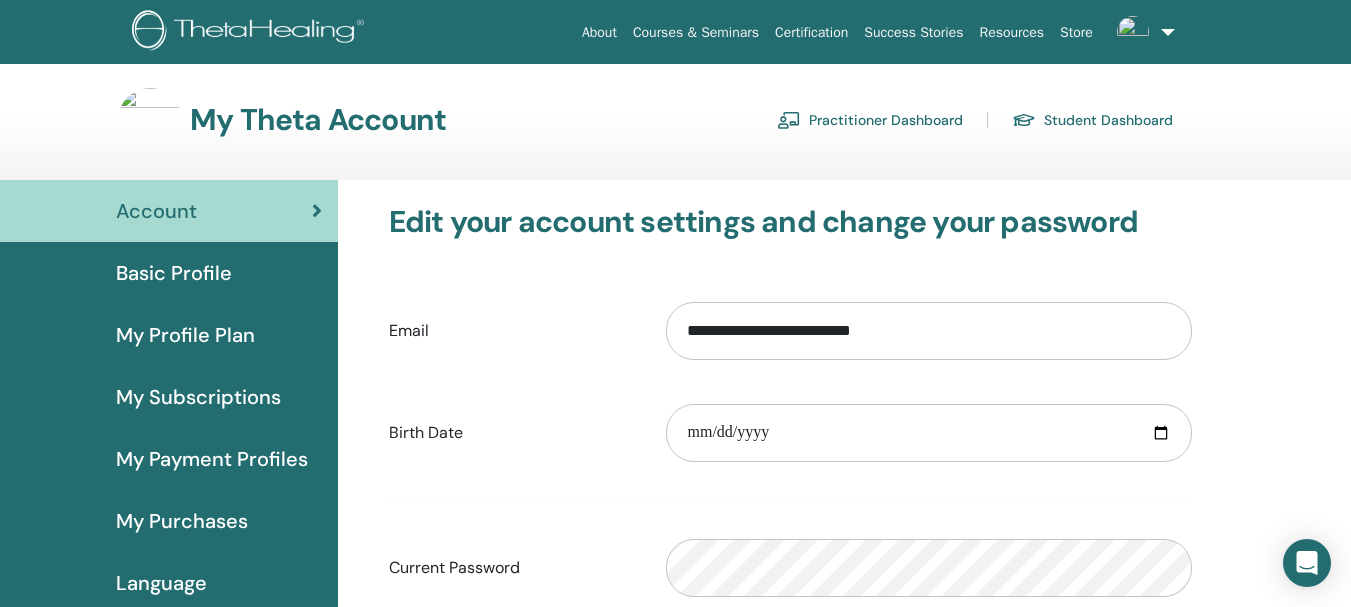 click on "**********" at bounding box center [790, 543] 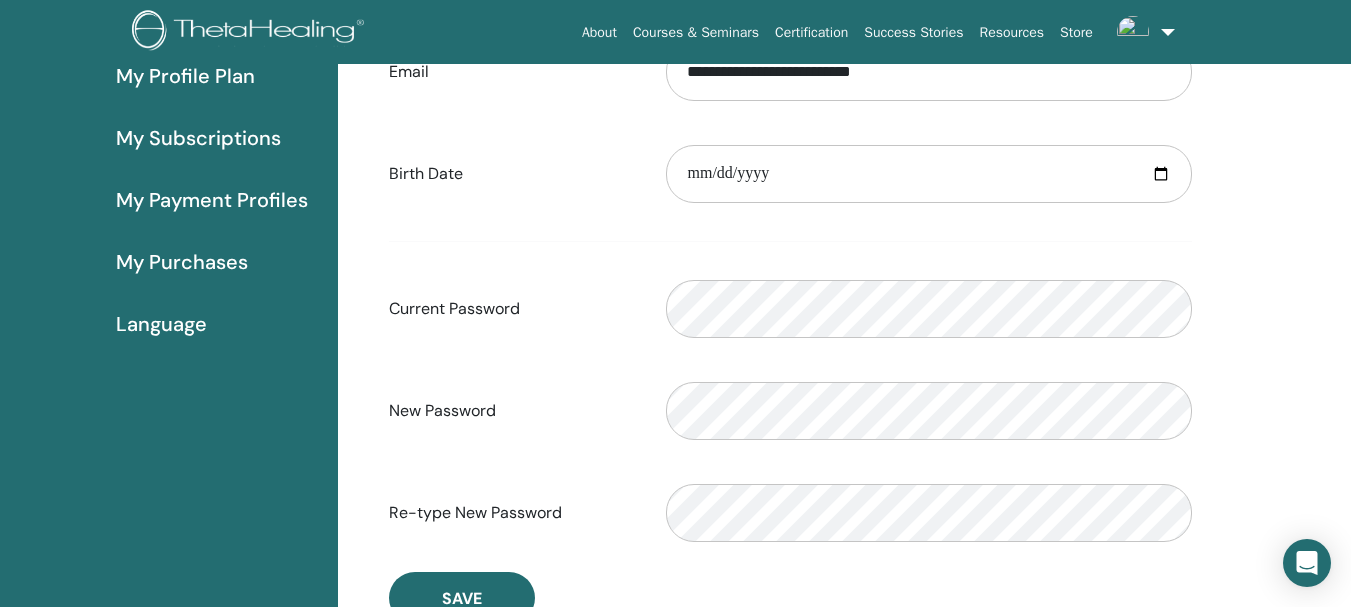 scroll, scrollTop: 0, scrollLeft: 0, axis: both 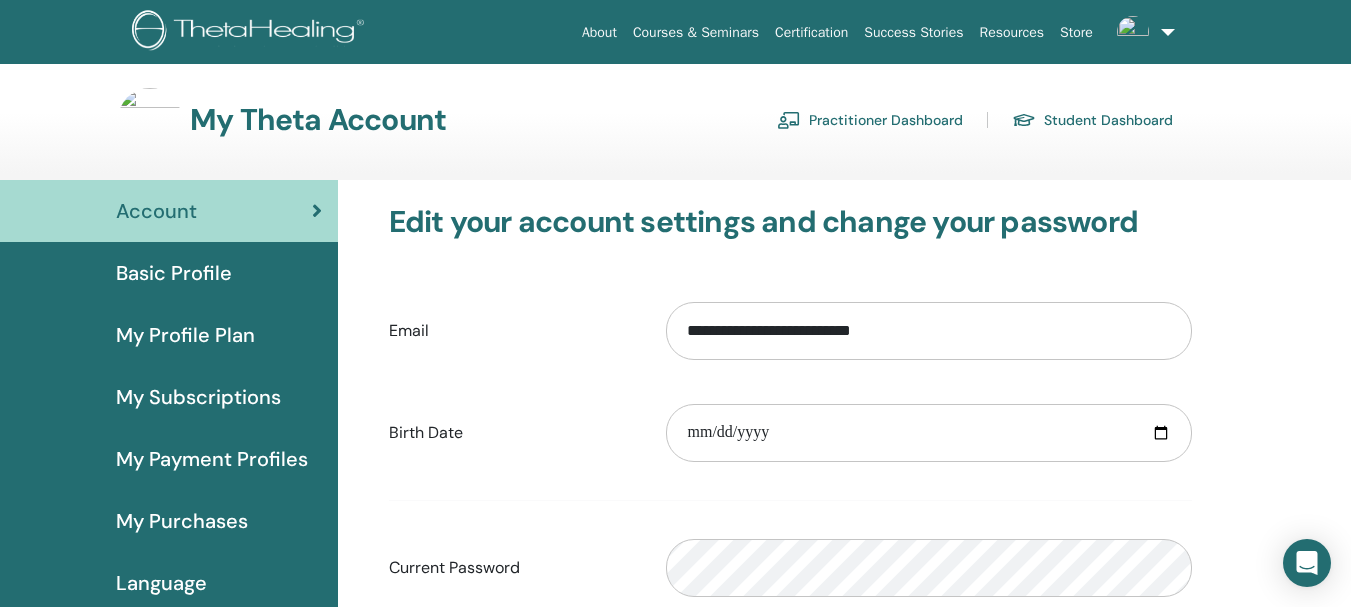 click at bounding box center [150, 120] 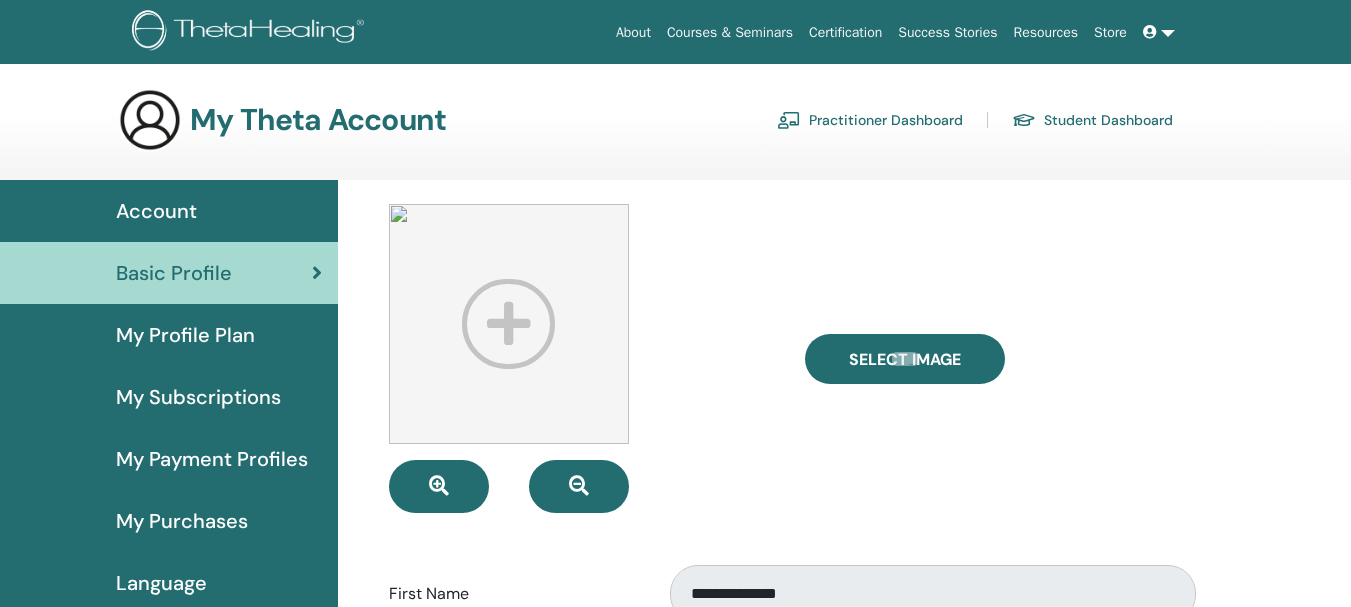 scroll, scrollTop: 0, scrollLeft: 0, axis: both 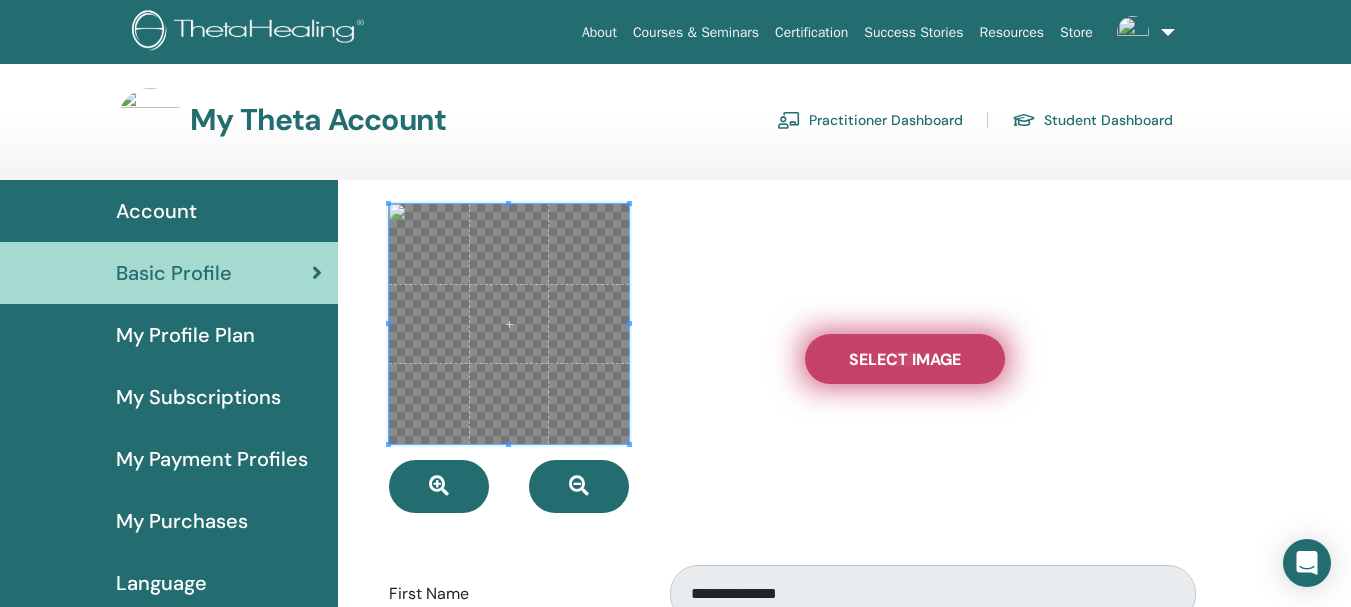 click on "Select Image" at bounding box center [905, 359] 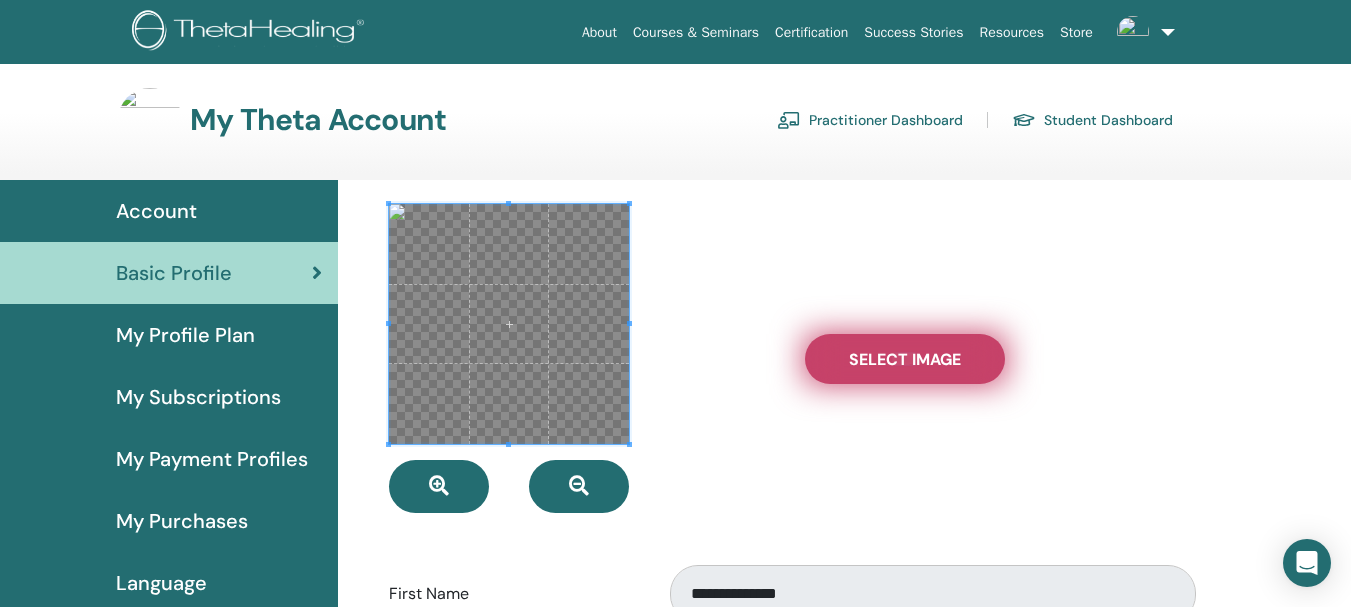 type on "**********" 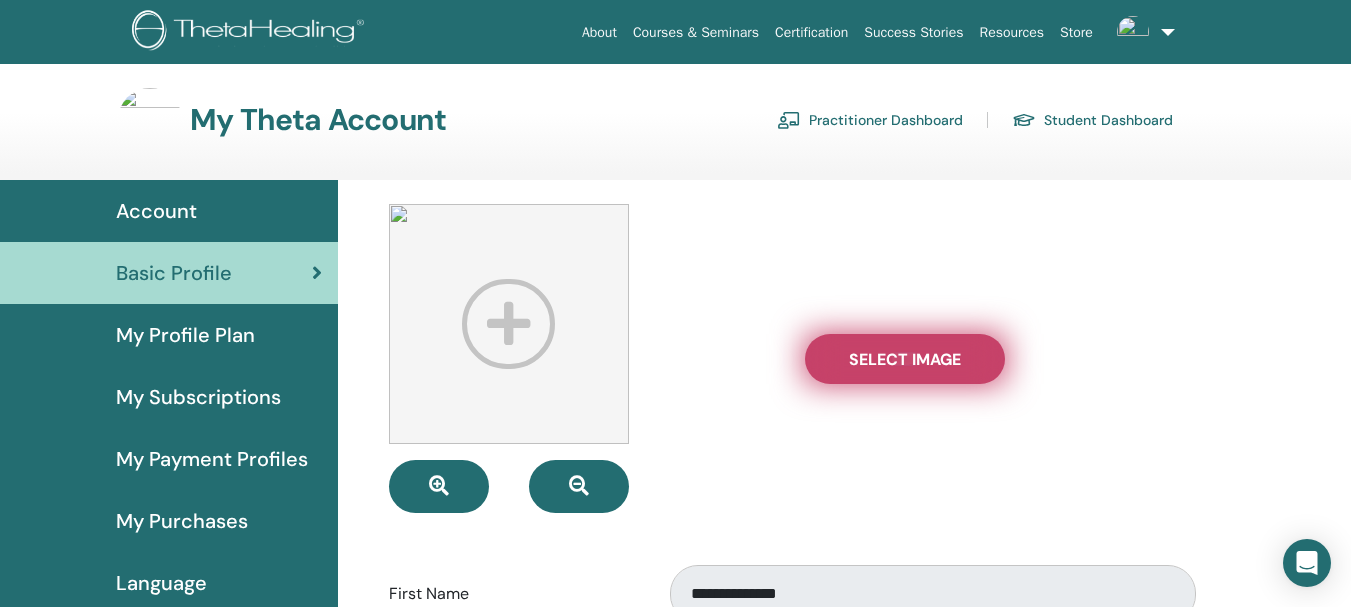 type 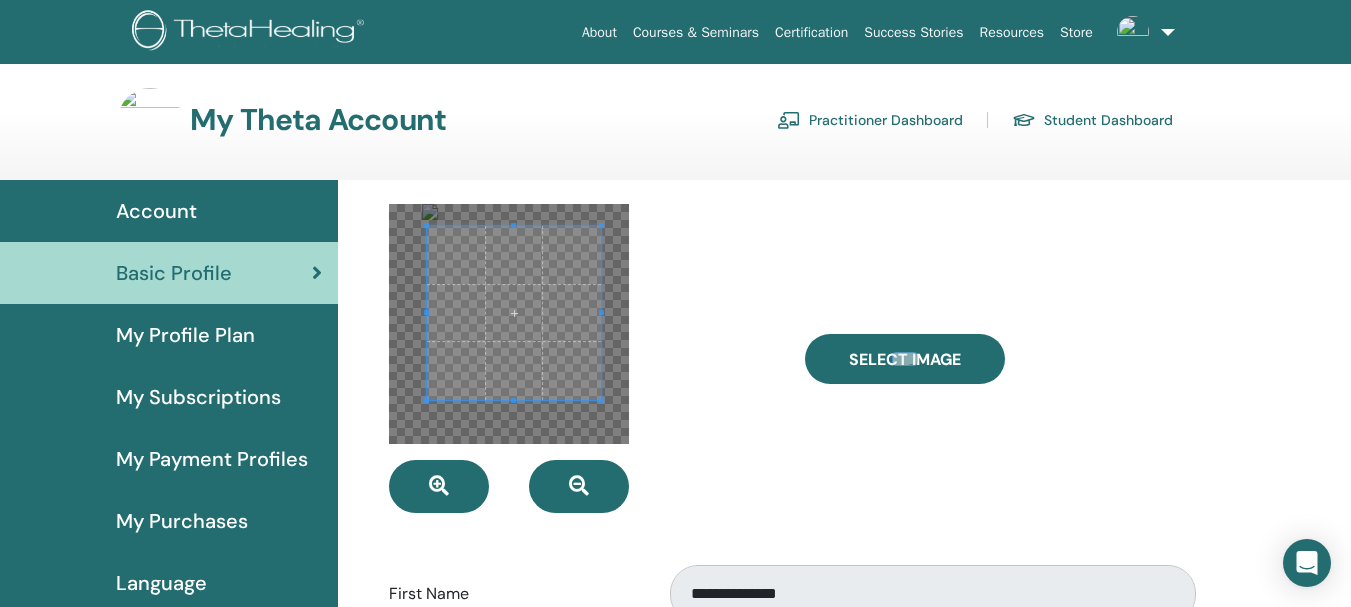 click at bounding box center (514, 313) 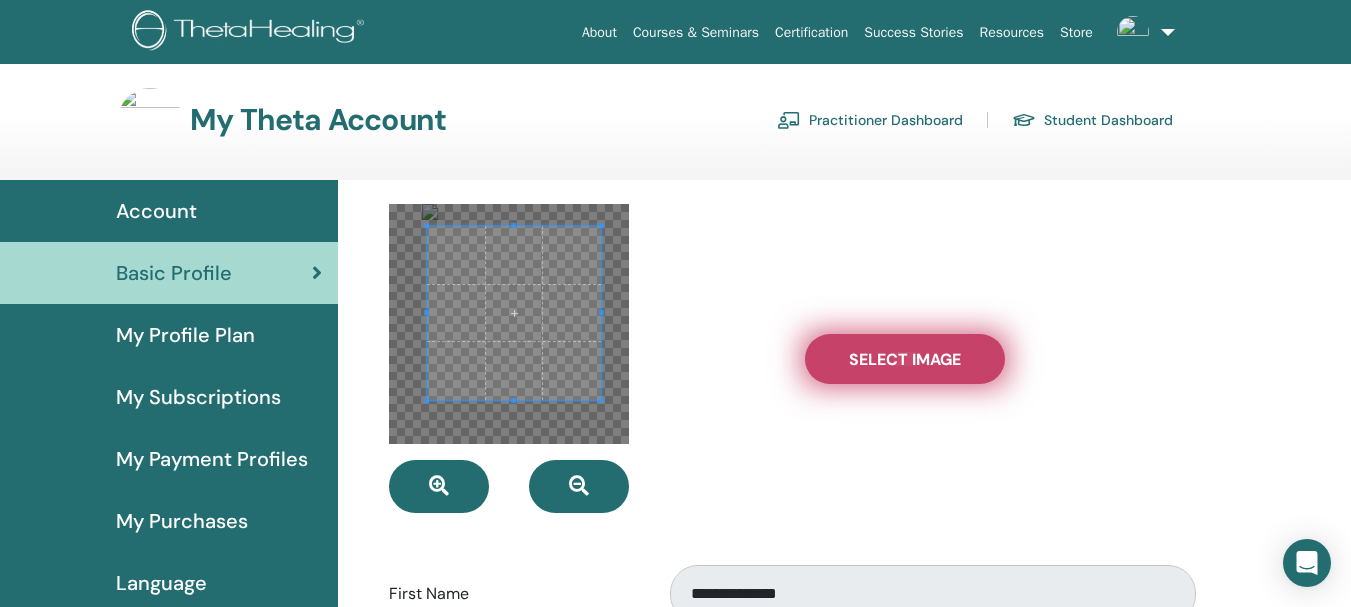 click on "Select Image" at bounding box center (905, 359) 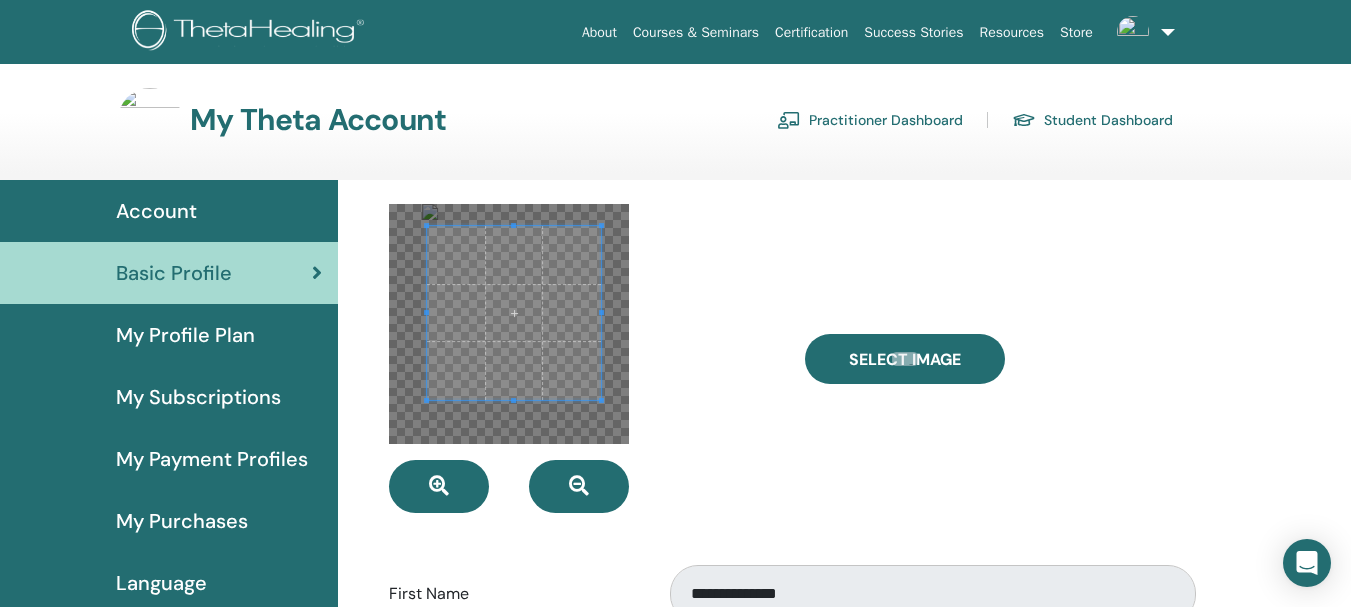 click at bounding box center (582, 358) 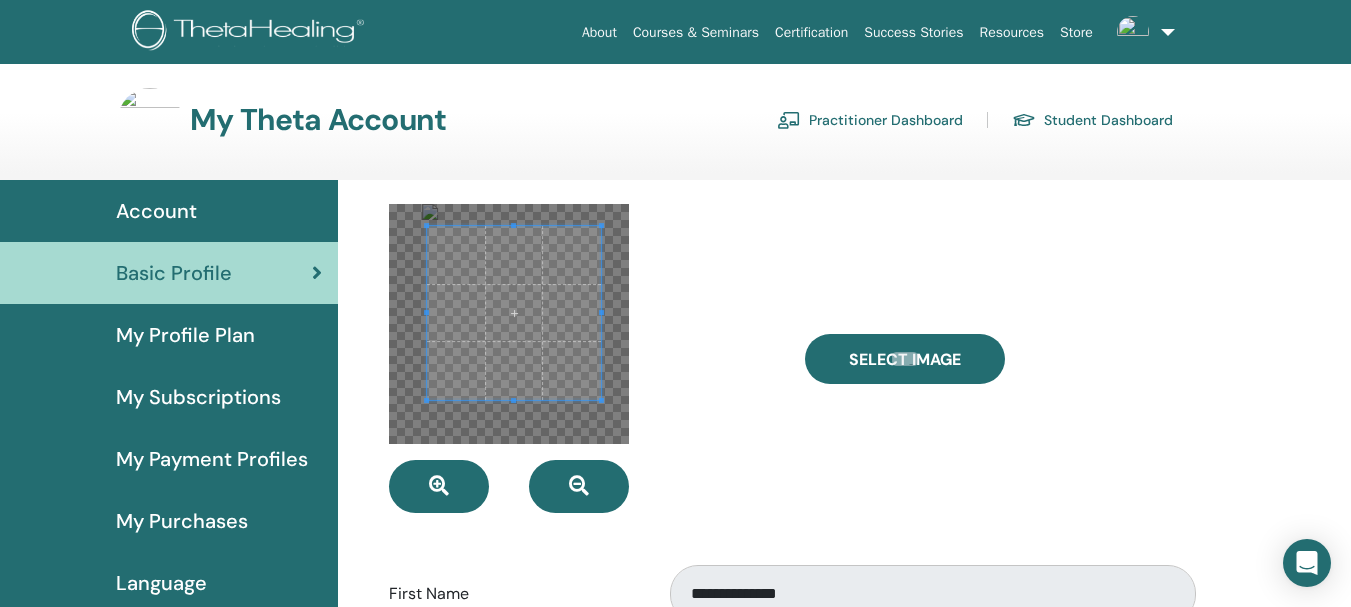 click on "**********" at bounding box center (790, 799) 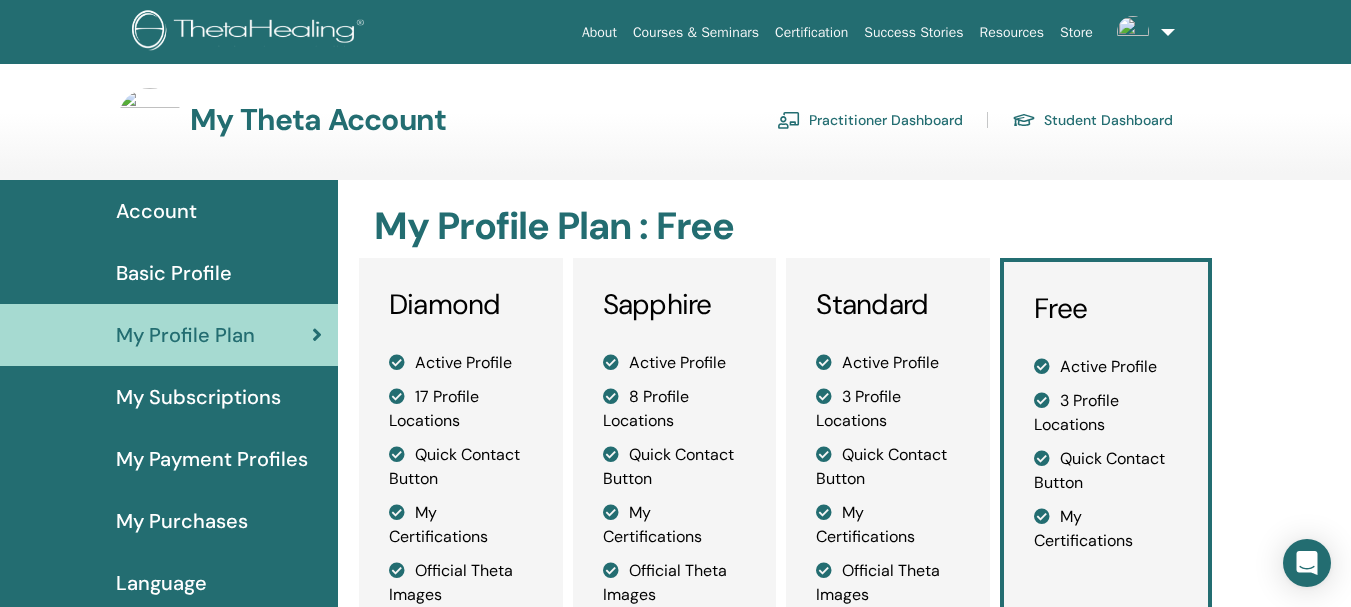 scroll, scrollTop: 0, scrollLeft: 0, axis: both 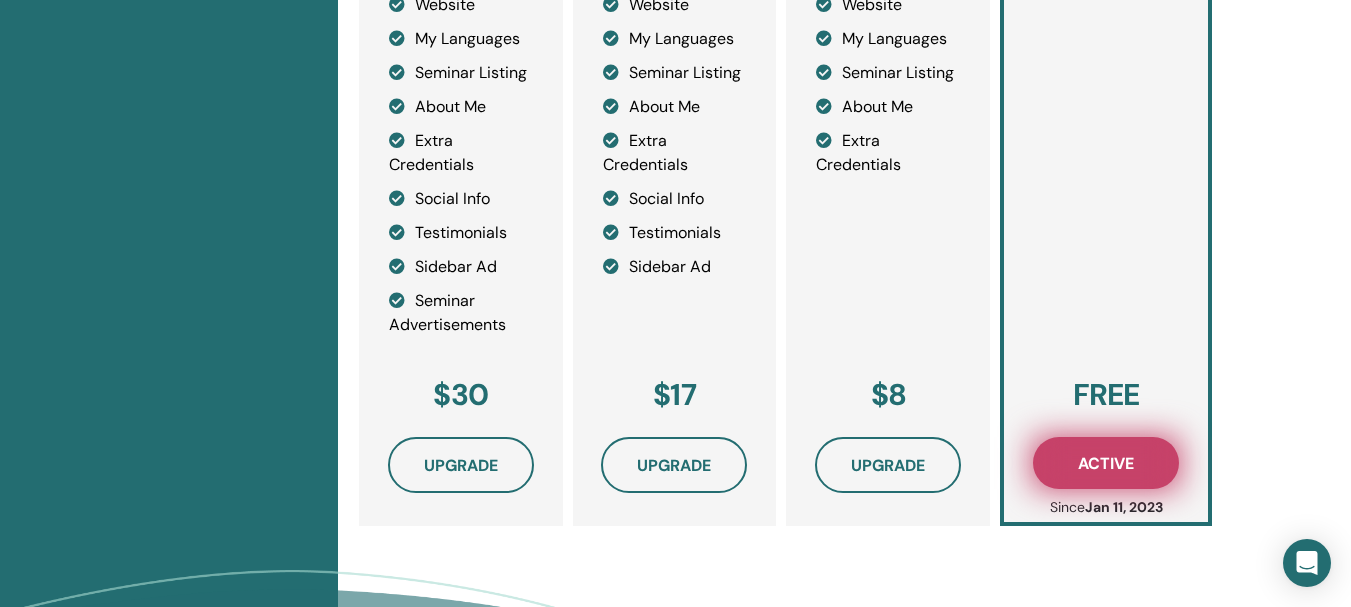 click on "Active" at bounding box center [1106, 463] 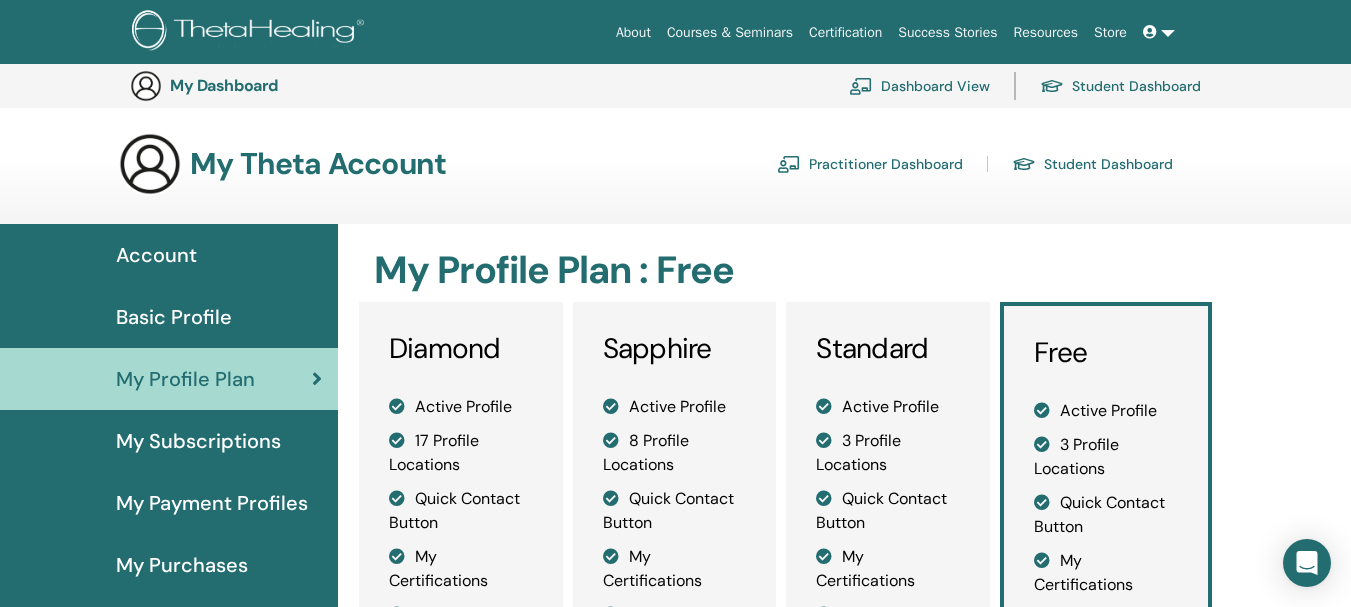 scroll, scrollTop: 736, scrollLeft: 0, axis: vertical 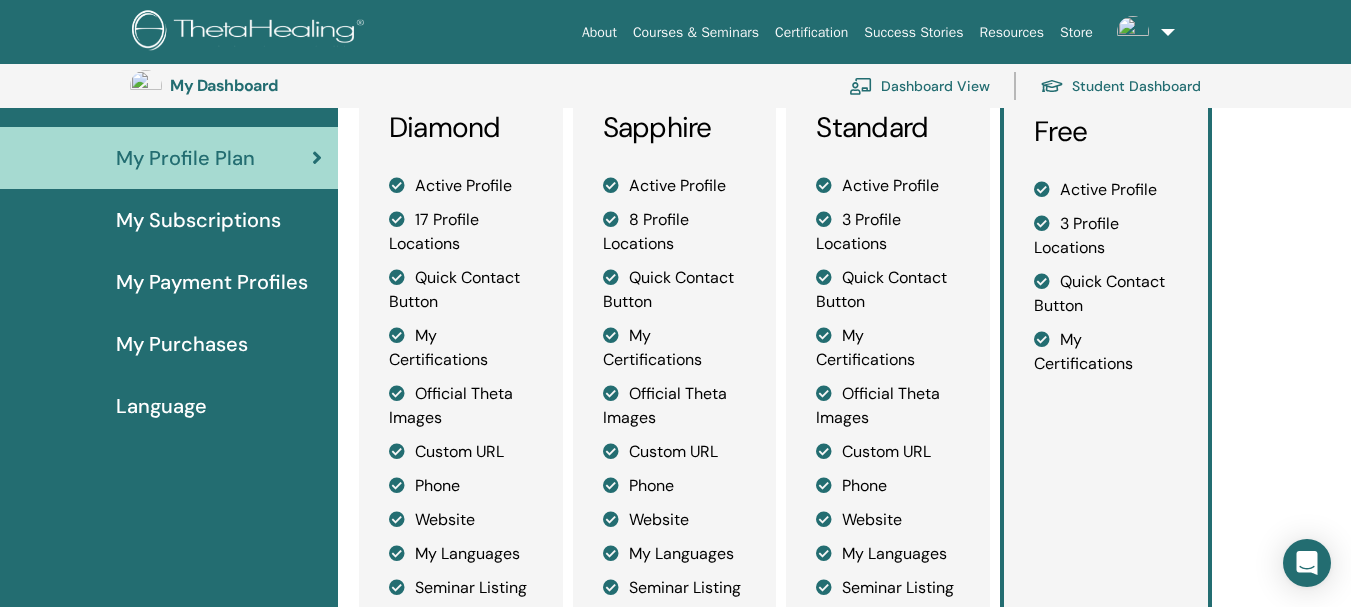 click on "Language" at bounding box center (161, 406) 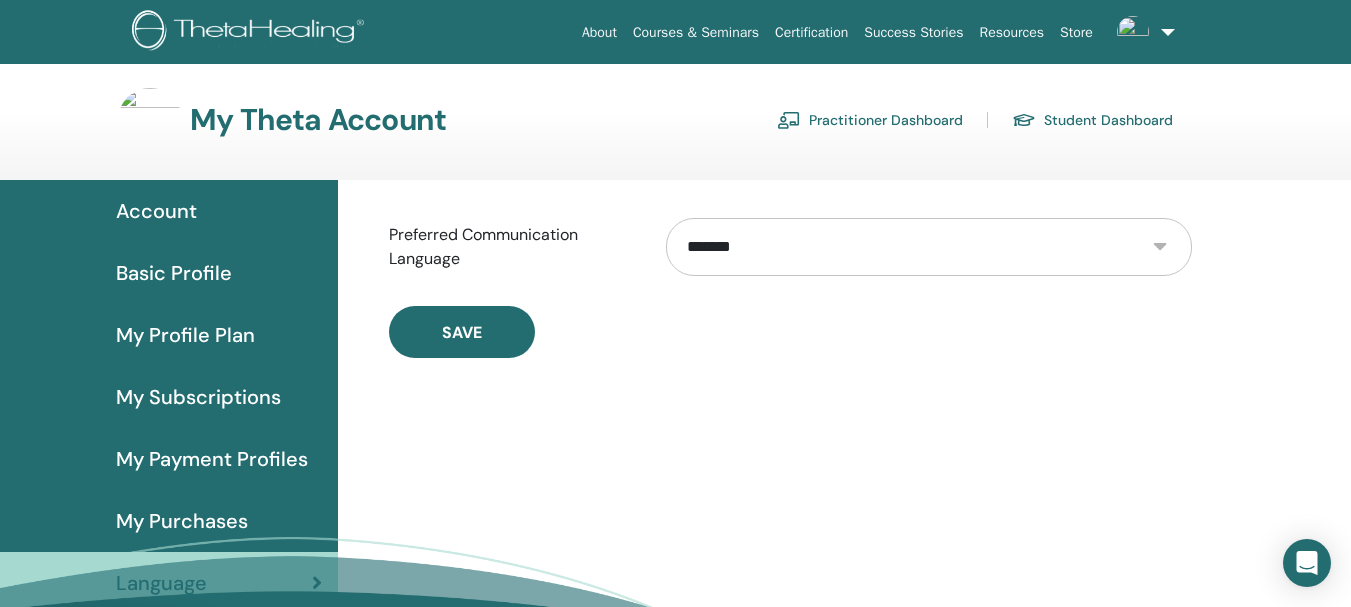 scroll, scrollTop: 0, scrollLeft: 0, axis: both 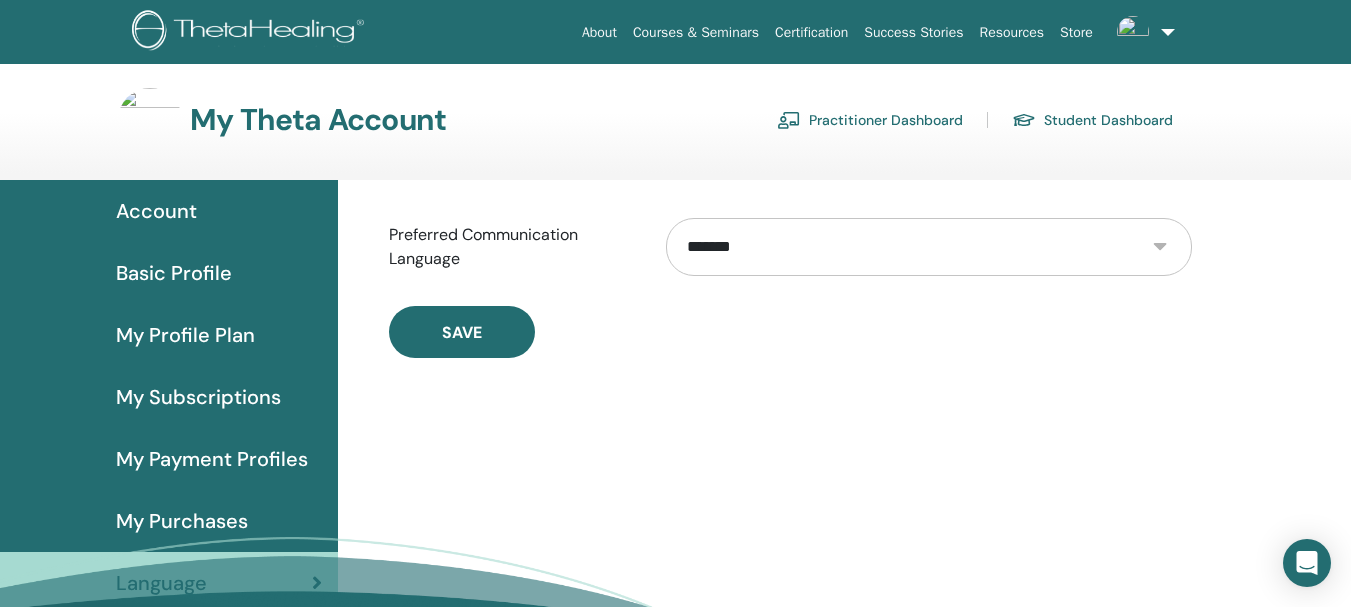 click on "**********" at bounding box center [929, 247] 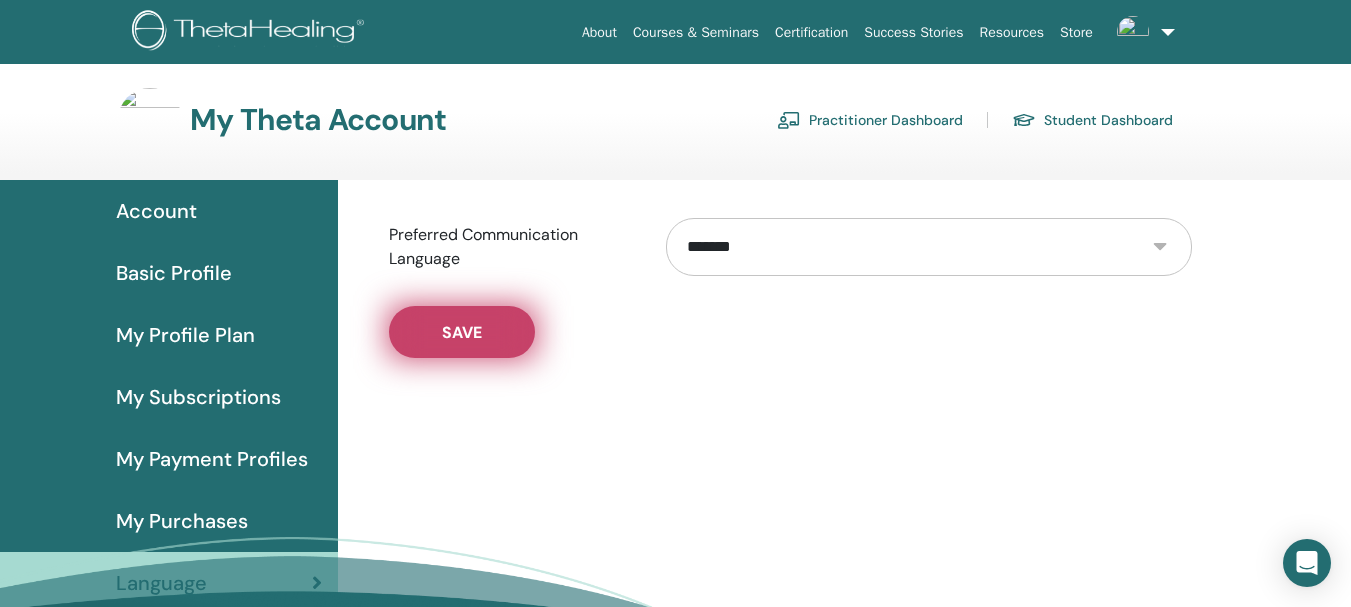 click on "Save" at bounding box center [462, 332] 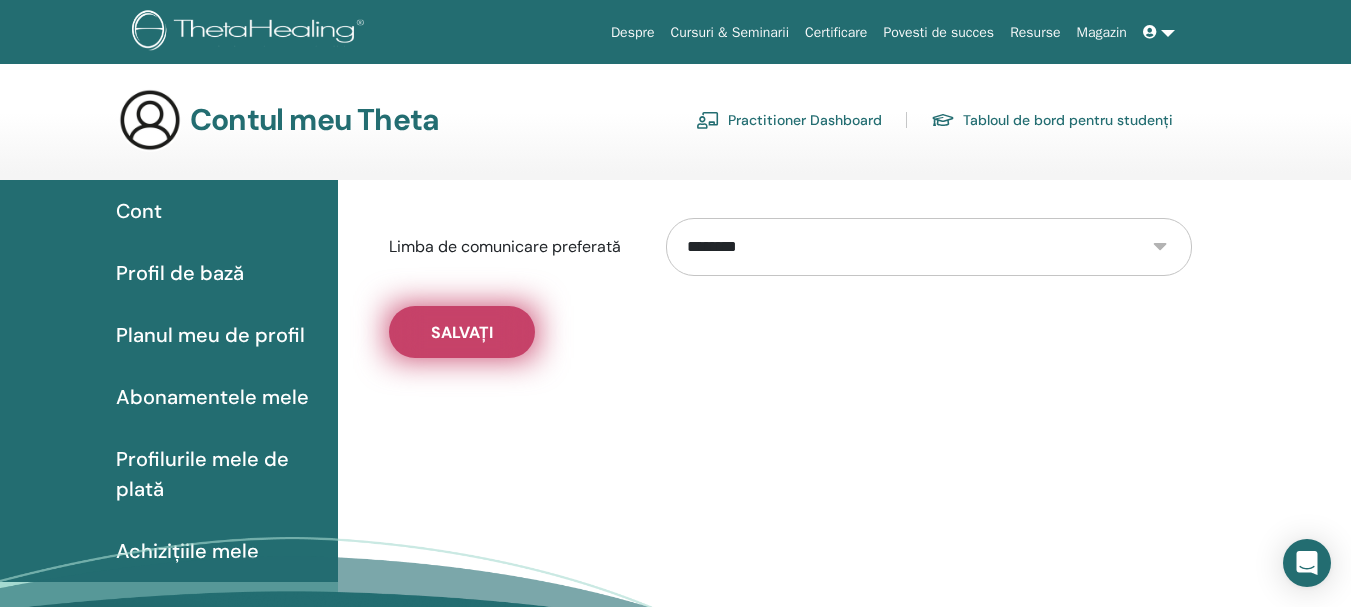 scroll, scrollTop: 0, scrollLeft: 0, axis: both 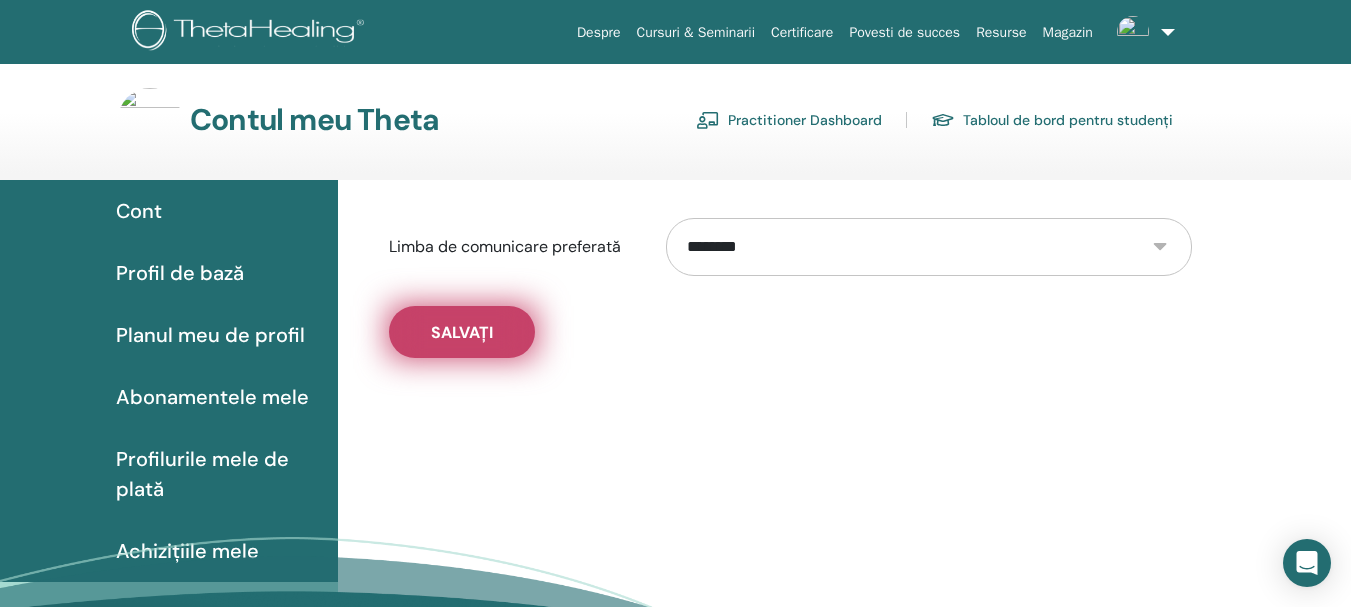 click on "Salvați" at bounding box center (462, 332) 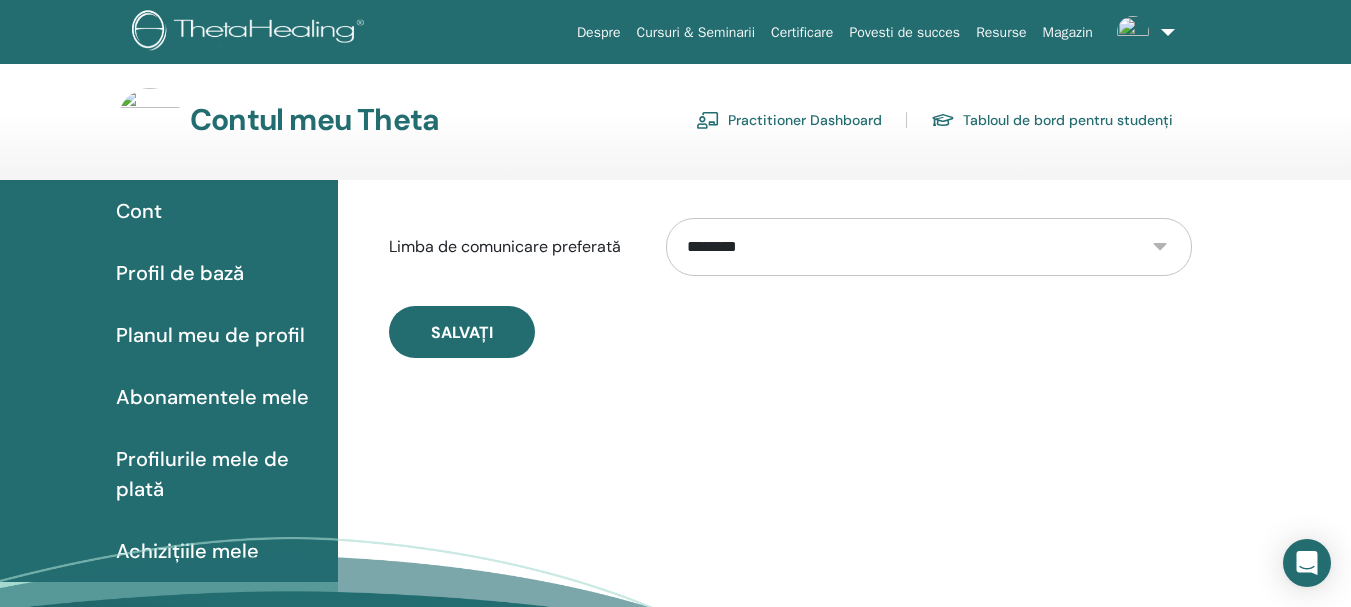 click on "Cont" at bounding box center [169, 211] 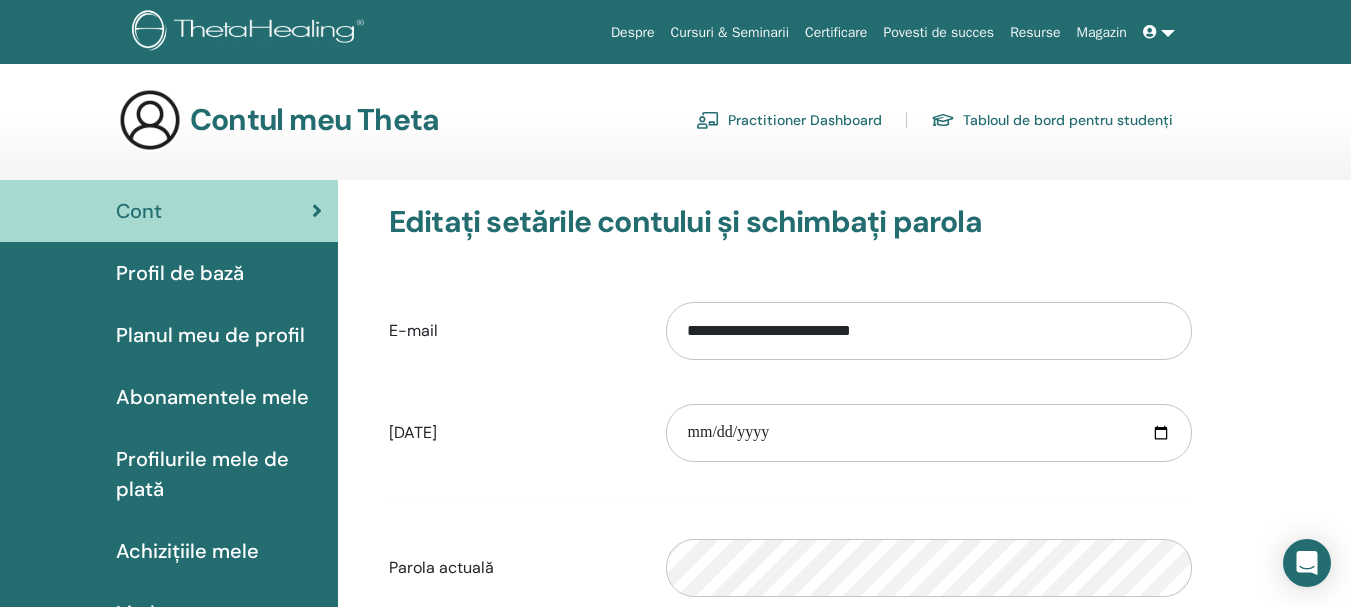scroll, scrollTop: 0, scrollLeft: 0, axis: both 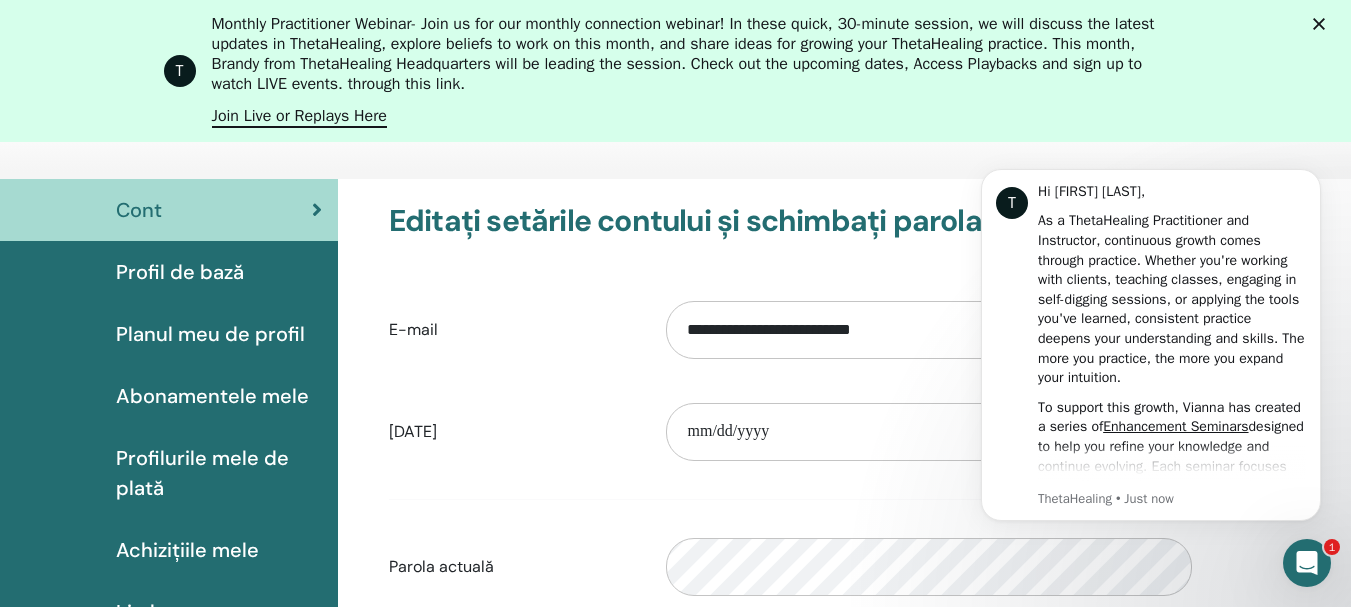 click on "Profil de bază" at bounding box center (180, 272) 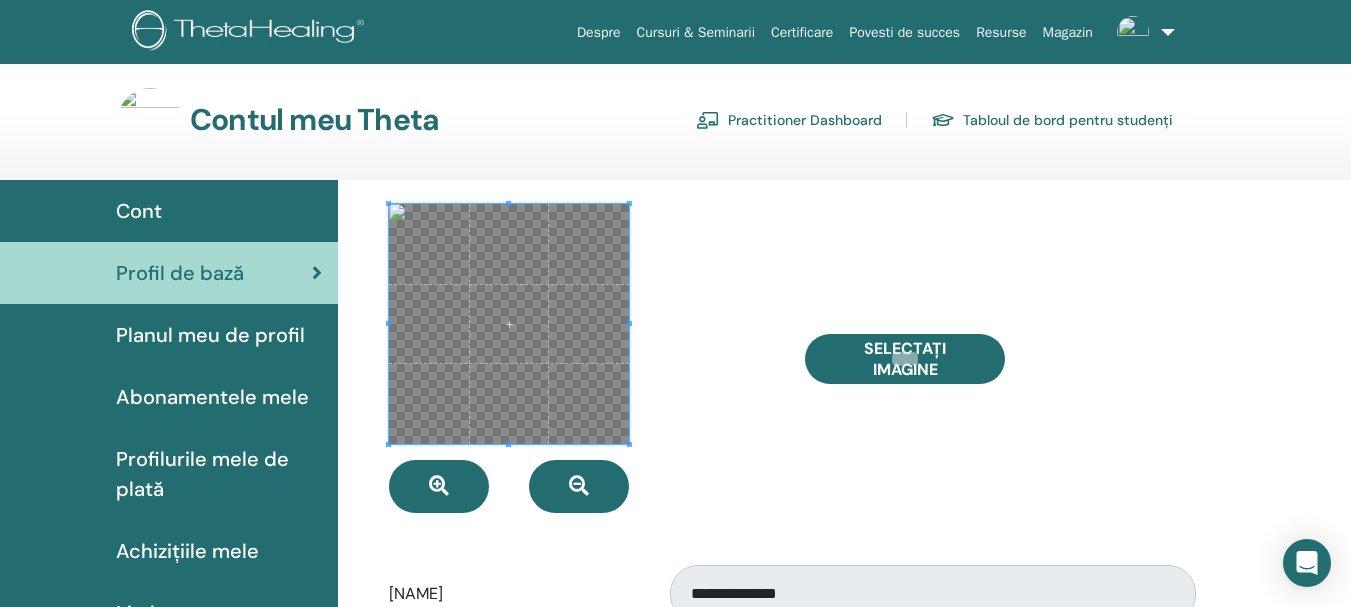scroll, scrollTop: 0, scrollLeft: 0, axis: both 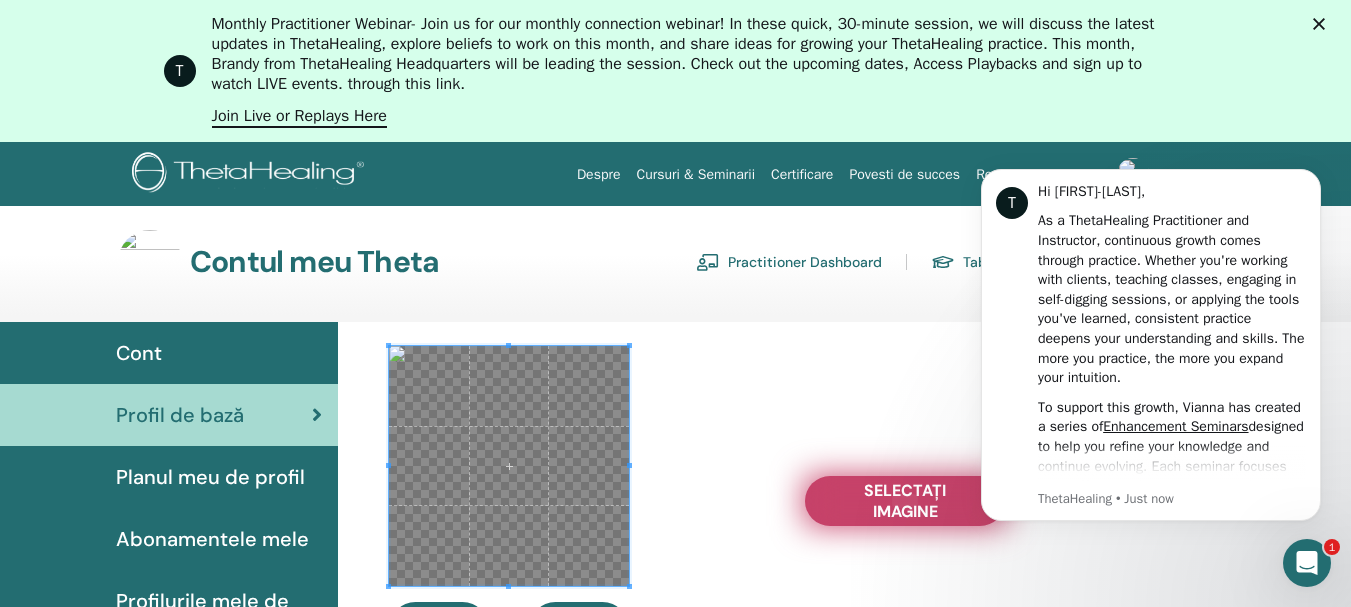click on "Selectați Imagine" at bounding box center (905, 501) 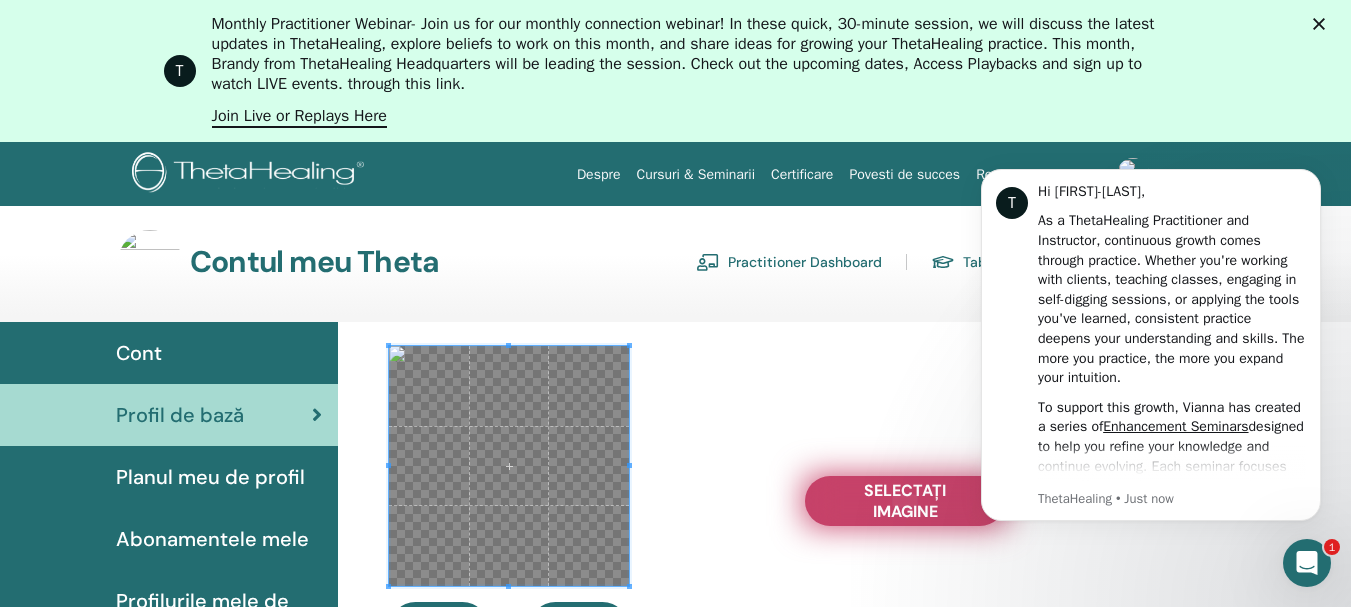 type on "**********" 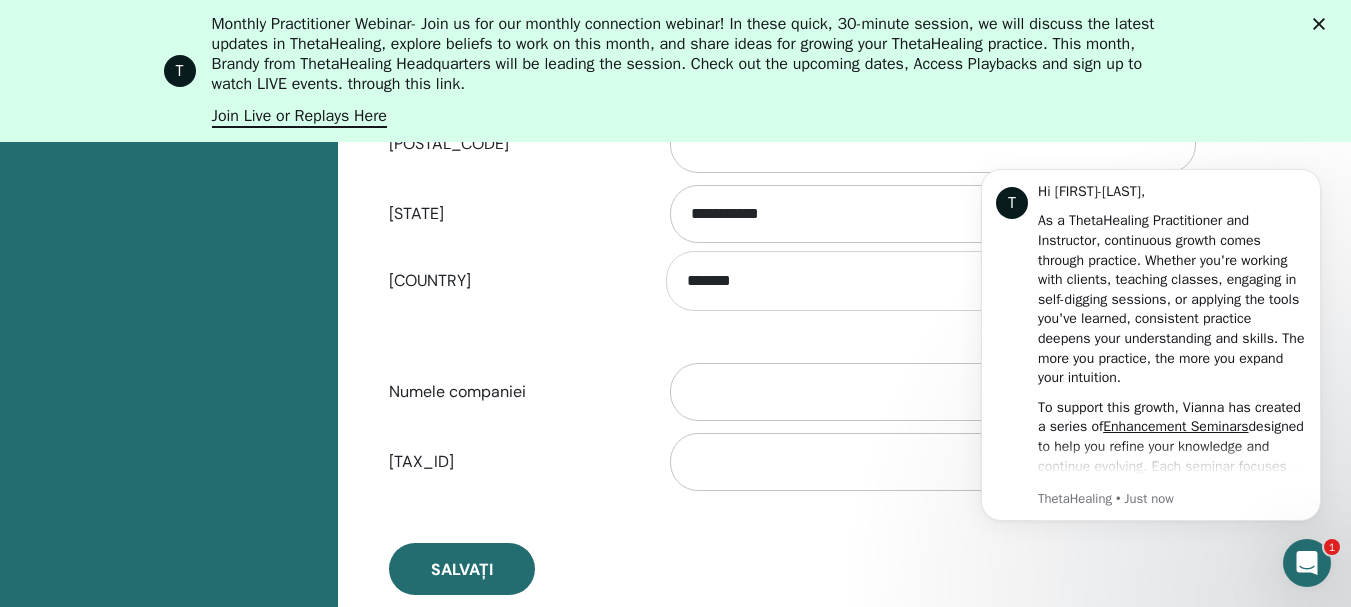 scroll, scrollTop: 998, scrollLeft: 0, axis: vertical 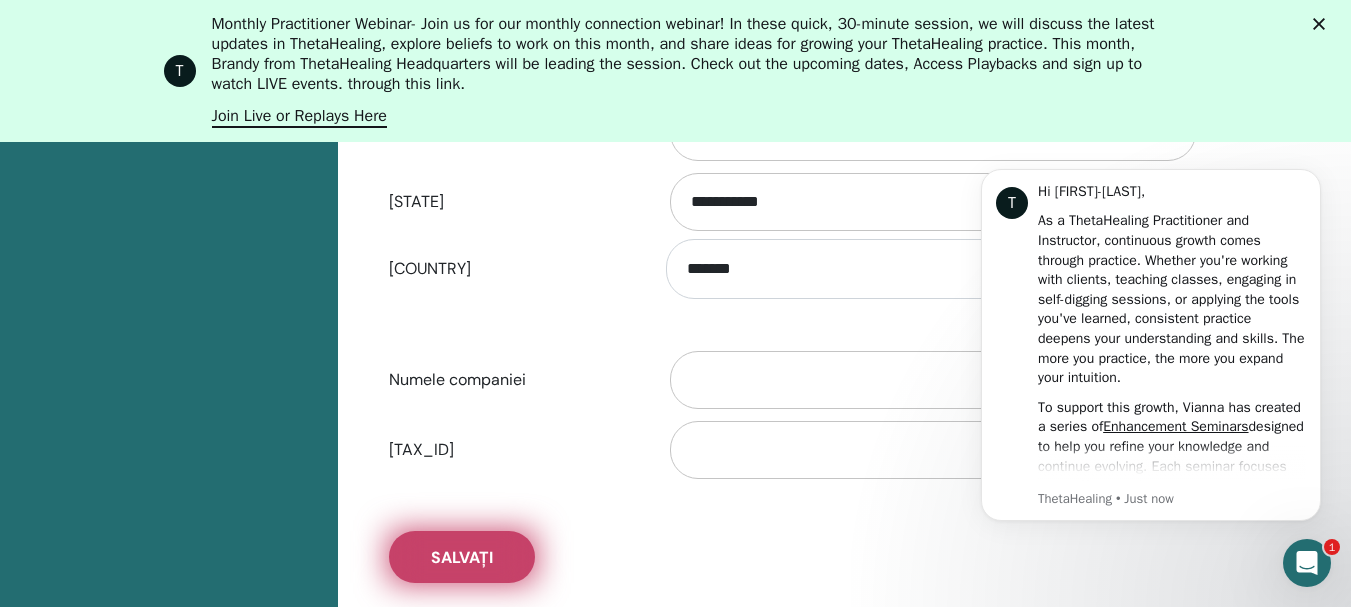click on "Salvați" at bounding box center (462, 557) 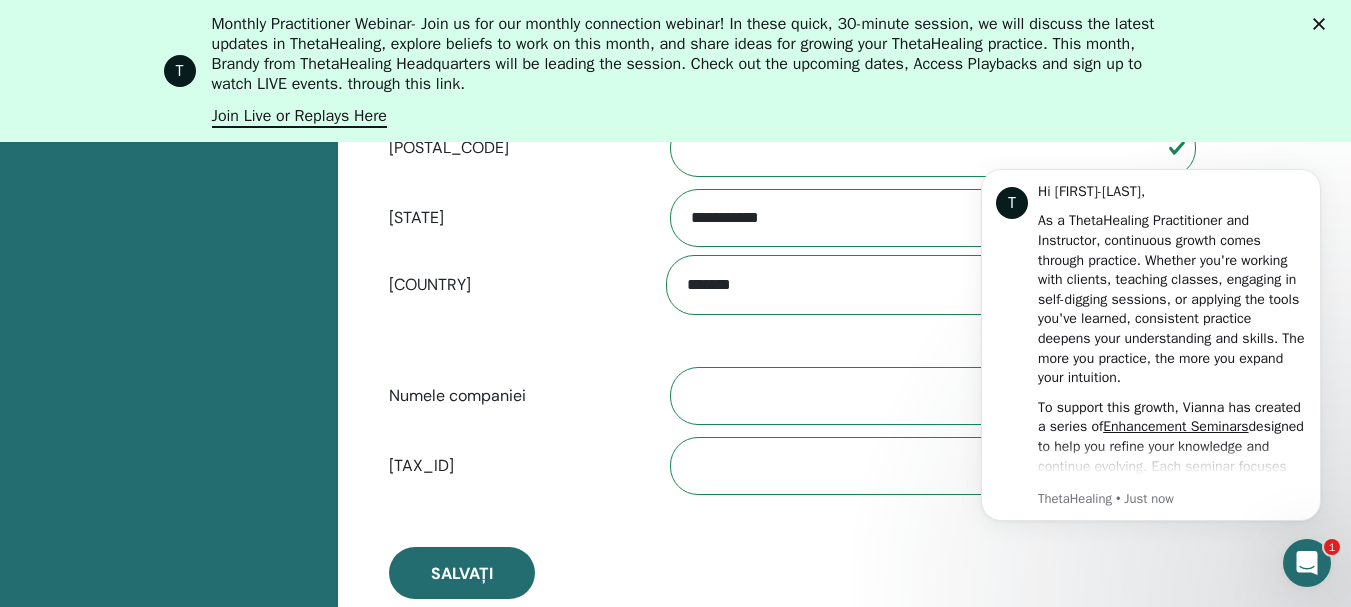 scroll, scrollTop: 874, scrollLeft: 0, axis: vertical 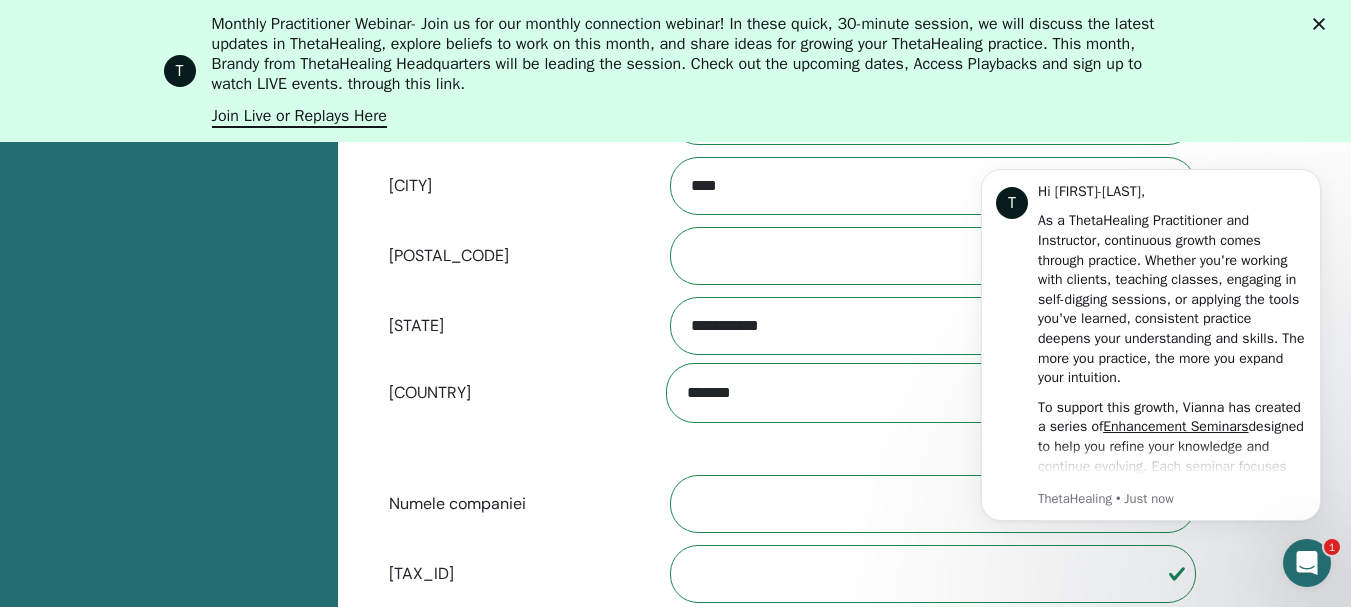 drag, startPoint x: 1358, startPoint y: 273, endPoint x: 349, endPoint y: 103, distance: 1023.2209 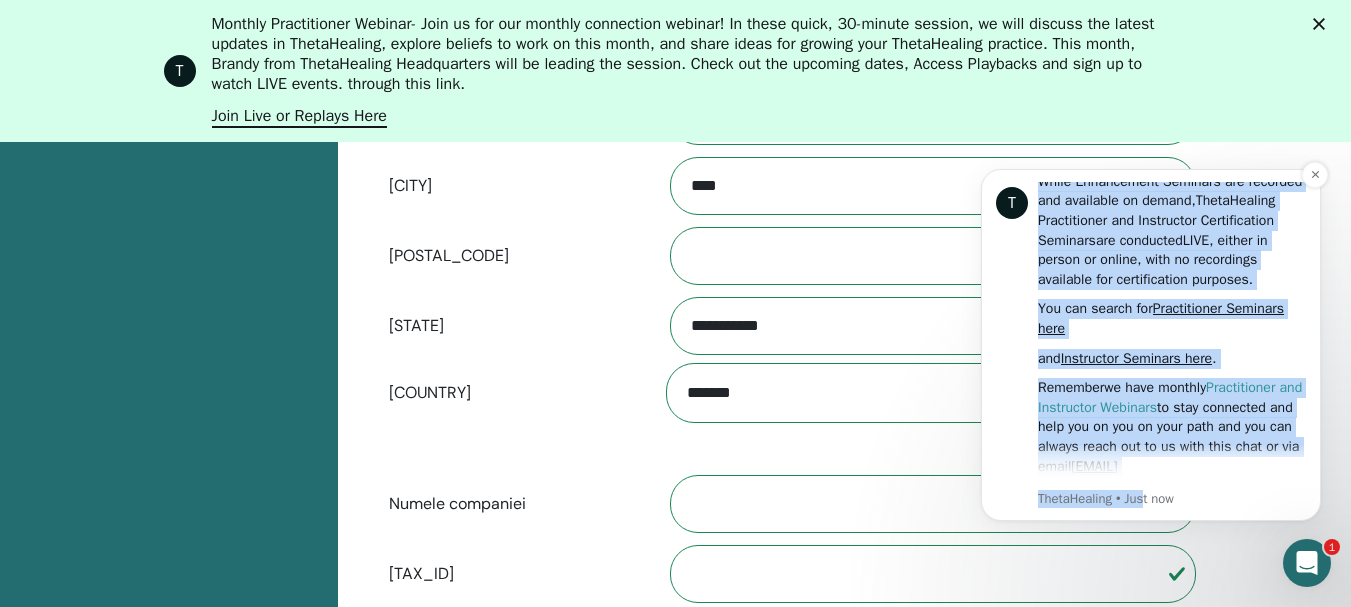 scroll, scrollTop: 638, scrollLeft: 0, axis: vertical 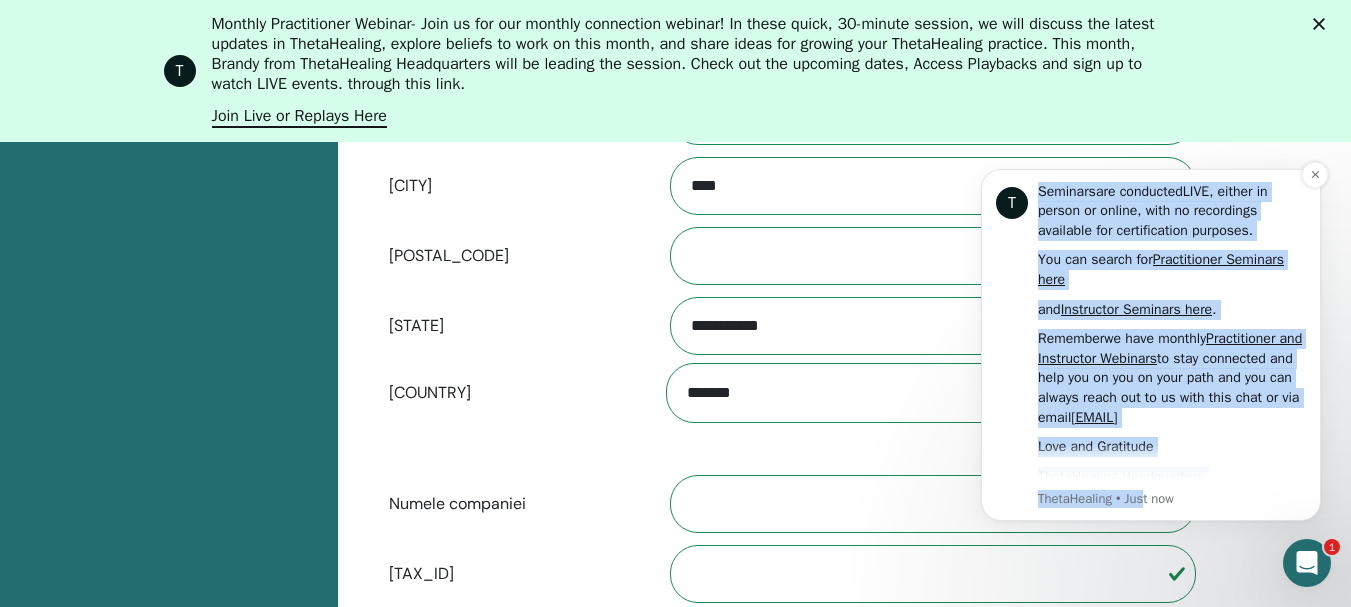 drag, startPoint x: 1034, startPoint y: 223, endPoint x: 1292, endPoint y: 430, distance: 330.77637 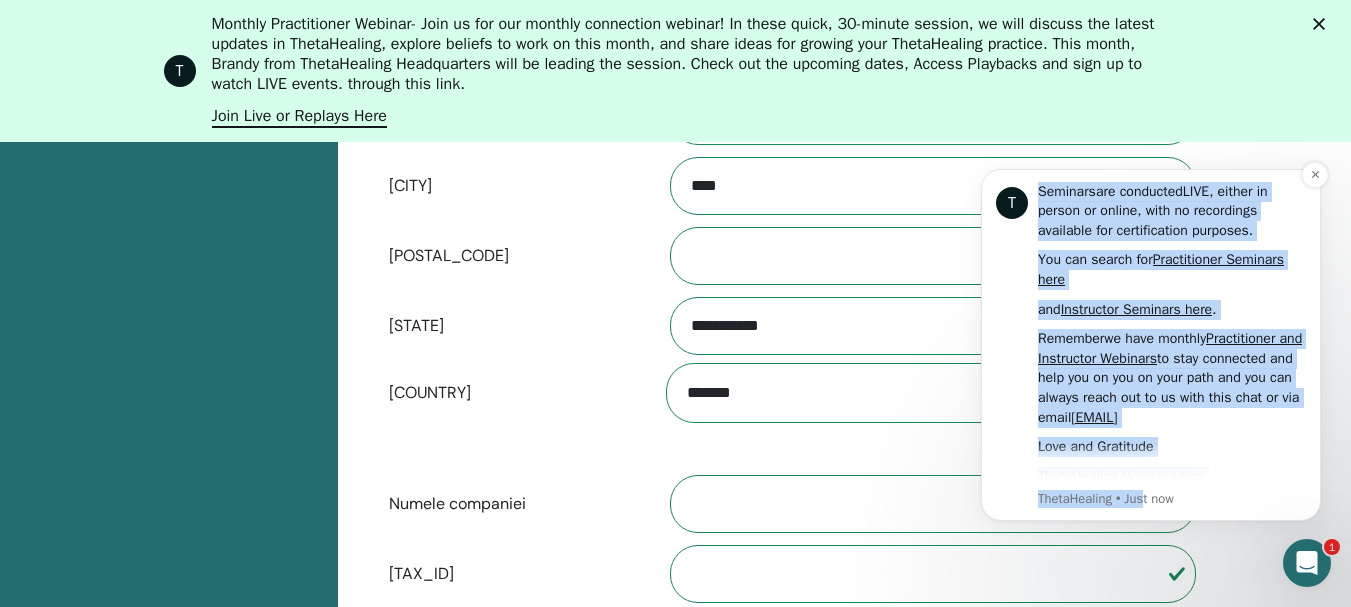 click on "T Hi Denisa-Adelina, As a ThetaHealing Practitioner and Instructor, continuous growth comes through practice. Whether you're working with clients, teaching classes, engaging in self-digging sessions, or applying the tools you've learned, consistent practice deepens your understanding and skills. The more you practice, the more you expand your intuition.   To support this growth, Vianna has created a series of  Enhancement Seminars  designed to help you refine your knowledge and continue evolving. Each seminar focuses on a different subject—some revisit and deepen specific class topics, while others explore business growth or personal expansion. You must meet certain prerequisites to attend, so be sure to check them out.   These seminars offer instant access upon purchase, with a 30-day window to review as needed. A great bonus? Enhancement Seminars count toward recertification for both practitioners and instructors—on top of being incredible learning opportunities! Check out the      are conducted    and" at bounding box center (1151, 345) 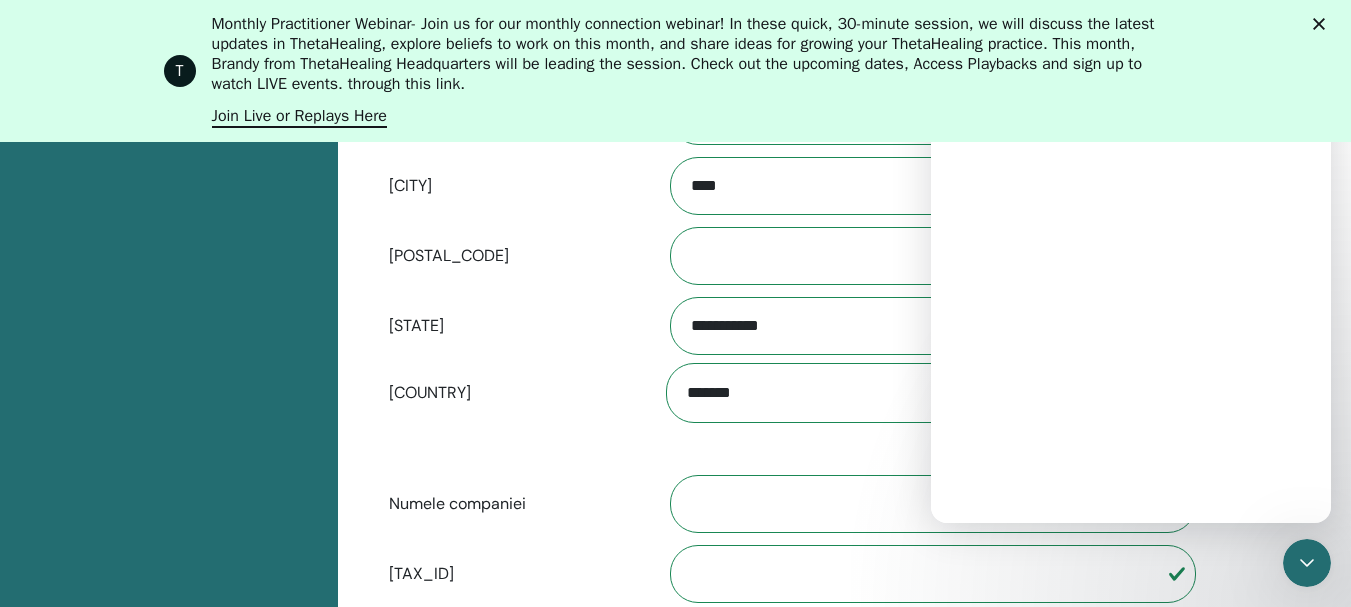 scroll, scrollTop: 0, scrollLeft: 0, axis: both 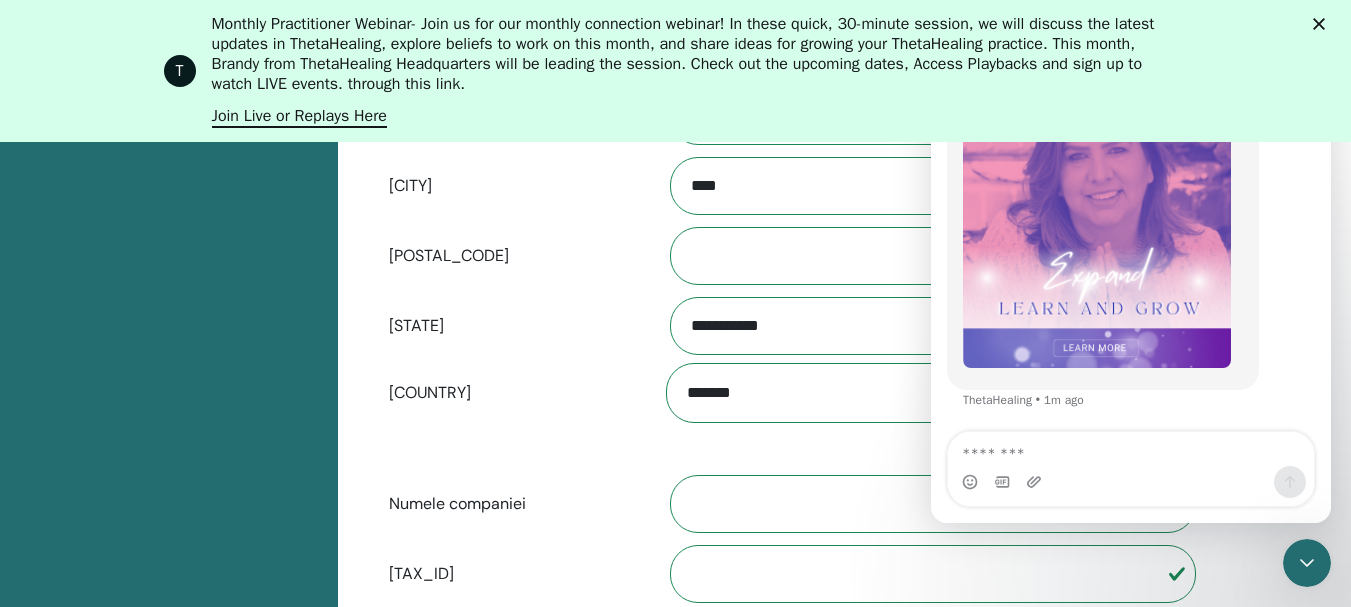 drag, startPoint x: 218, startPoint y: 14, endPoint x: 554, endPoint y: 131, distance: 355.78787 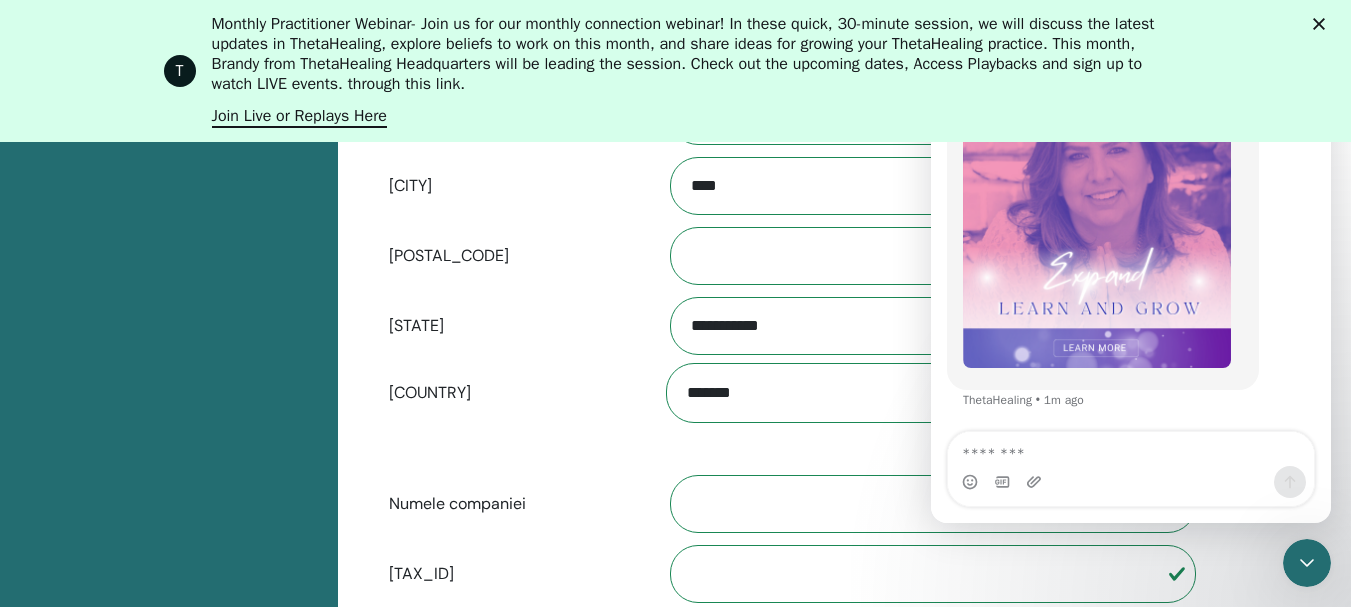 click on "T Monthly Practitioner Webinar  - Join us for our monthly connection webinar! In these quick, 30-minute session, we will discuss the latest updates in ThetaHealing, explore beliefs to work on this month, and share ideas for growing your ThetaHealing practice. This month, Brandy from ThetaHealing Headquarters will be leading the session. Check out the upcoming dates, Access Playbacks and sign up to watch LIVE events. through this link. Join Live or Replays Here" at bounding box center [675, 71] 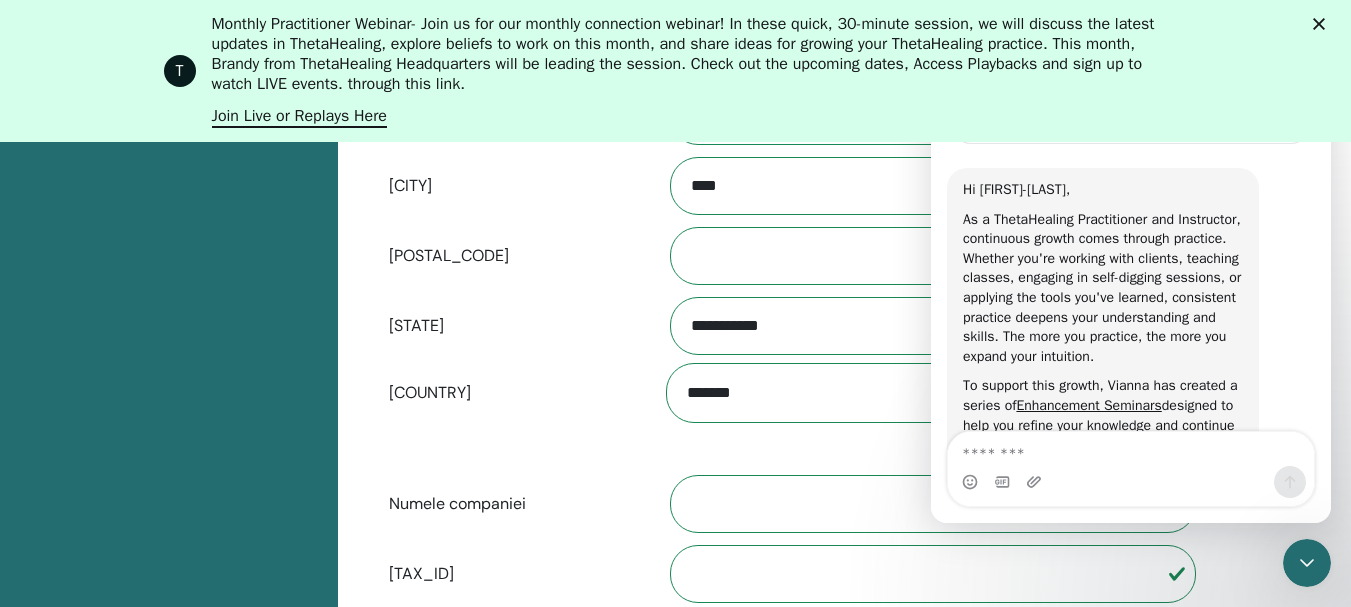 scroll, scrollTop: 289, scrollLeft: 0, axis: vertical 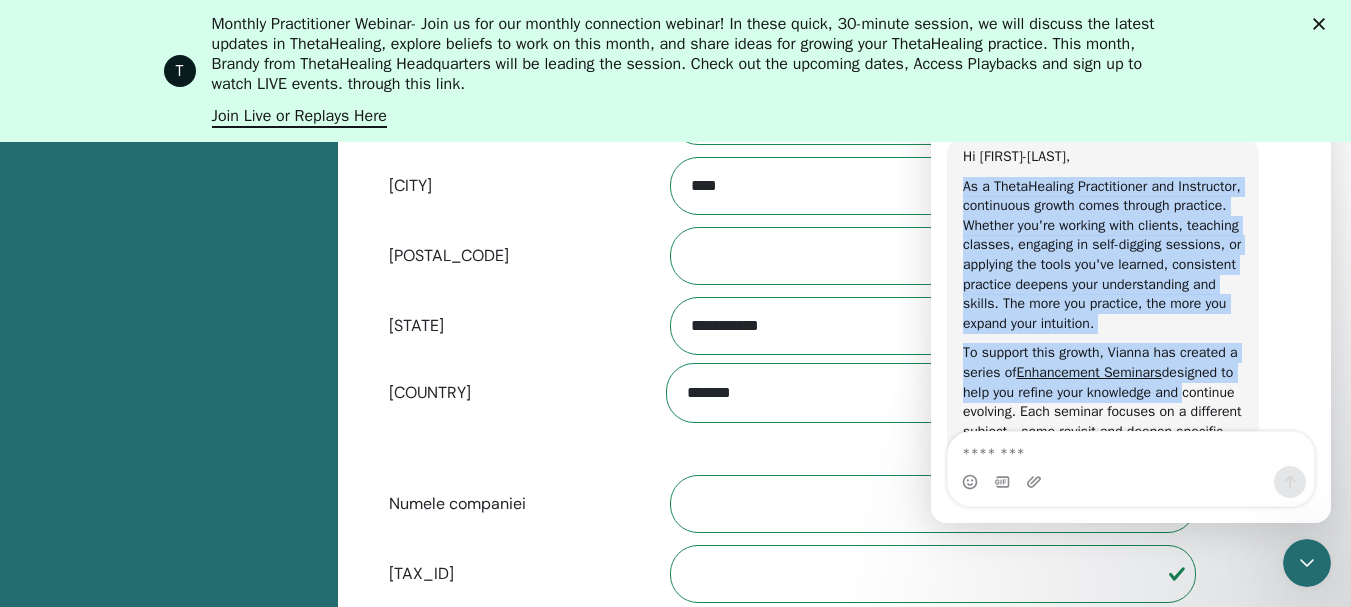 drag, startPoint x: 965, startPoint y: 190, endPoint x: 1201, endPoint y: 400, distance: 315.90506 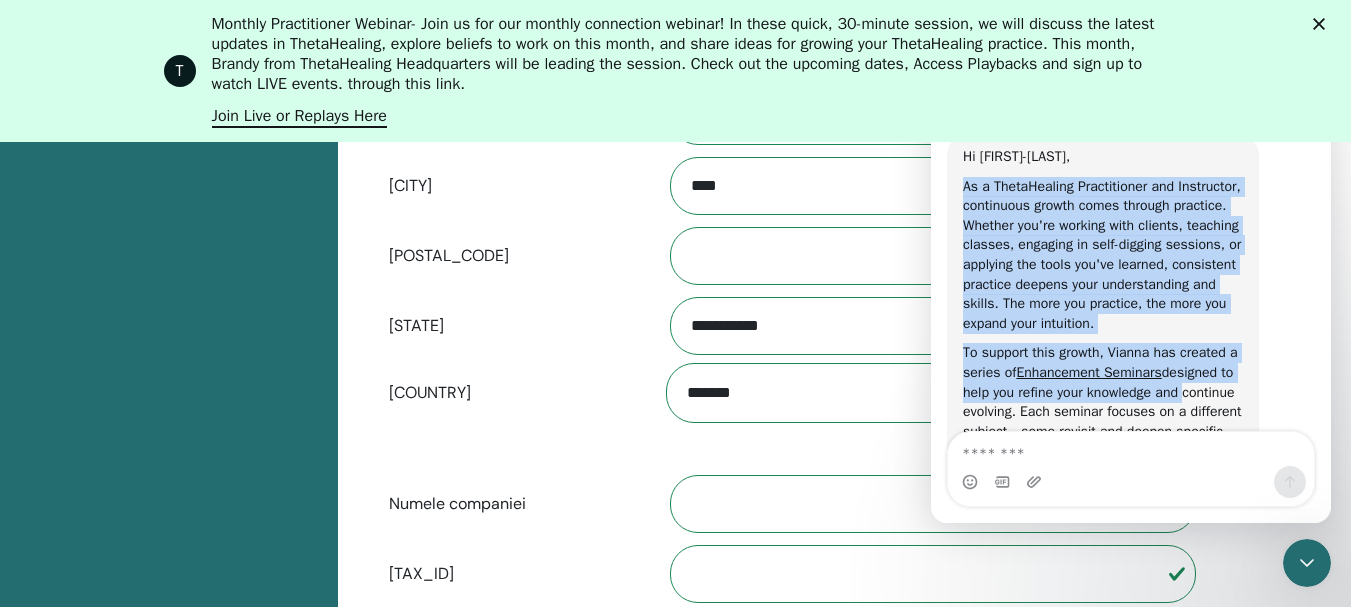 click on "Hi Denisa-Adelina, As a ThetaHealing Practitioner and Instructor, continuous growth comes through practice. Whether you're working with clients, teaching classes, engaging in self-digging sessions, or applying the tools you've learned, consistent practice deepens your understanding and skills. The more you practice, the more you expand your intuition.   To support this growth, Vianna has created a series of  Enhancement Seminars  designed to help you refine your knowledge and continue evolving. Each seminar focuses on a different subject—some revisit and deepen specific class topics, while others explore business growth or personal expansion. You must meet certain prerequisites to attend, so be sure to check them out.   These seminars offer instant access upon purchase, with a 30-day window to review as needed. A great bonus? Enhancement Seminars count toward recertification for both practitioners and instructors—on top of being incredible learning opportunities! Check out the   Enhancement Seminars Here" at bounding box center (1103, 728) 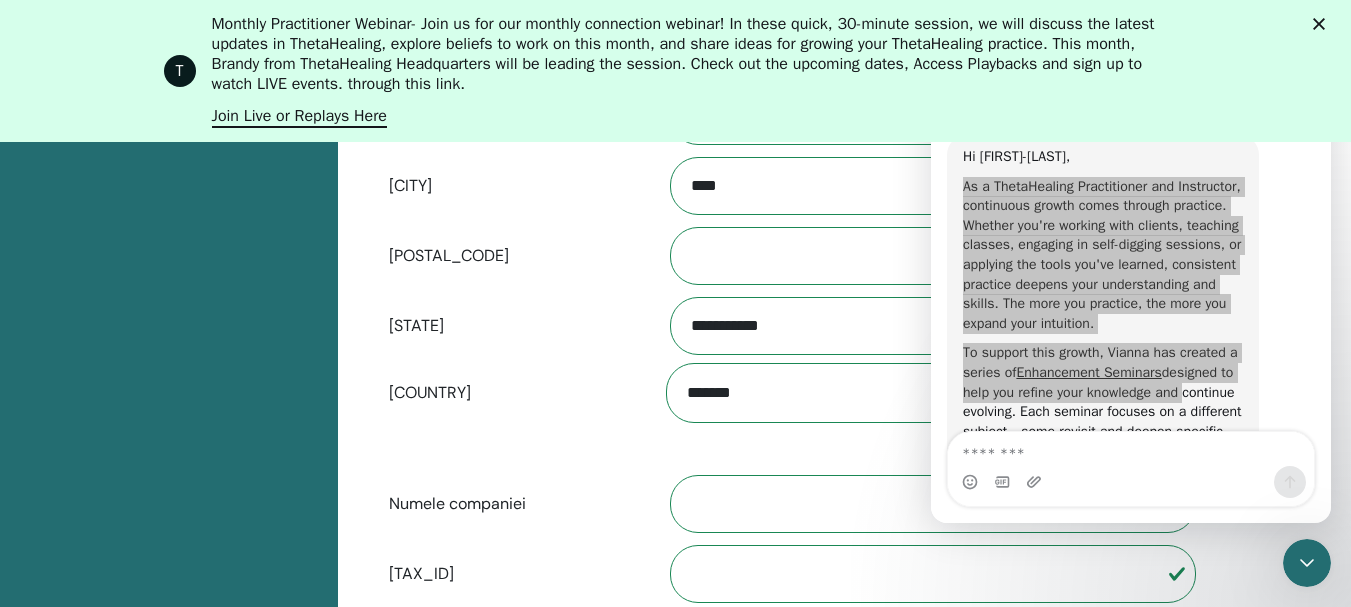 click 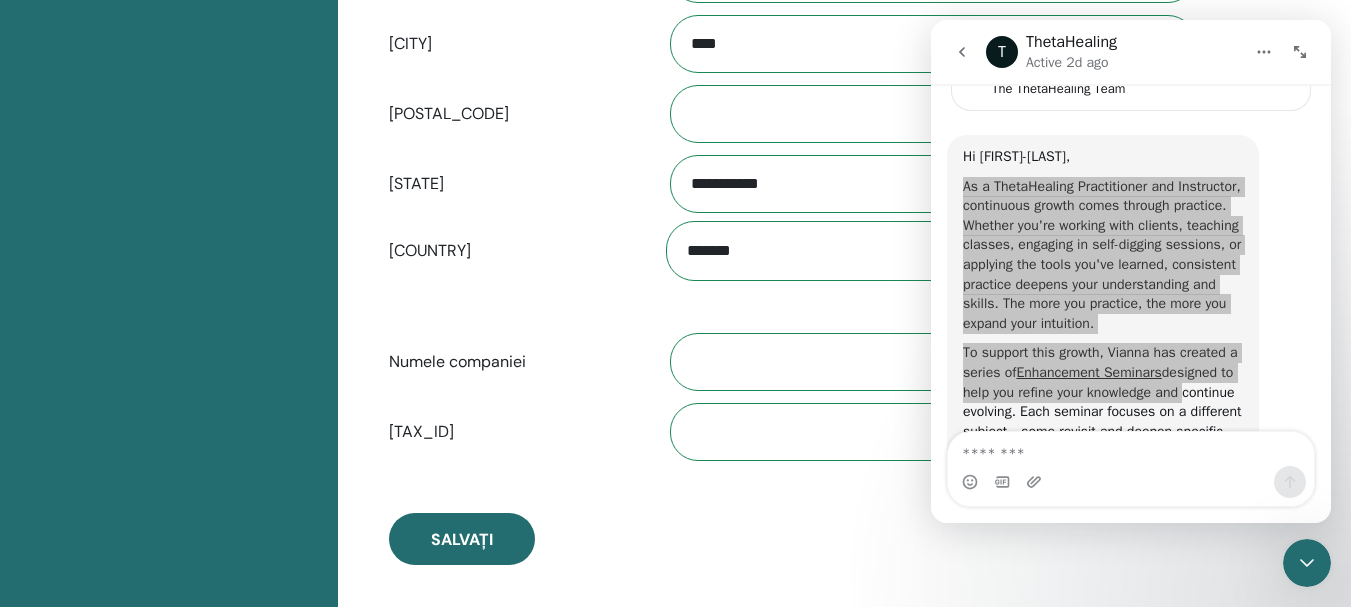 click at bounding box center (1307, 563) 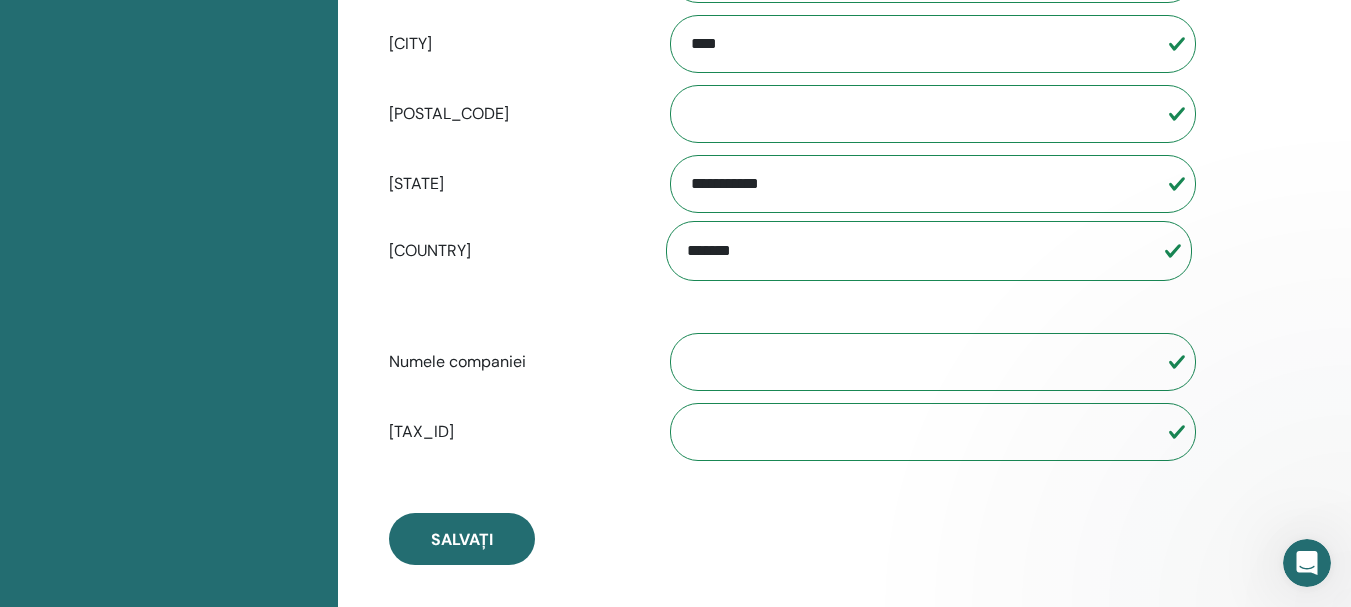 scroll, scrollTop: 0, scrollLeft: 0, axis: both 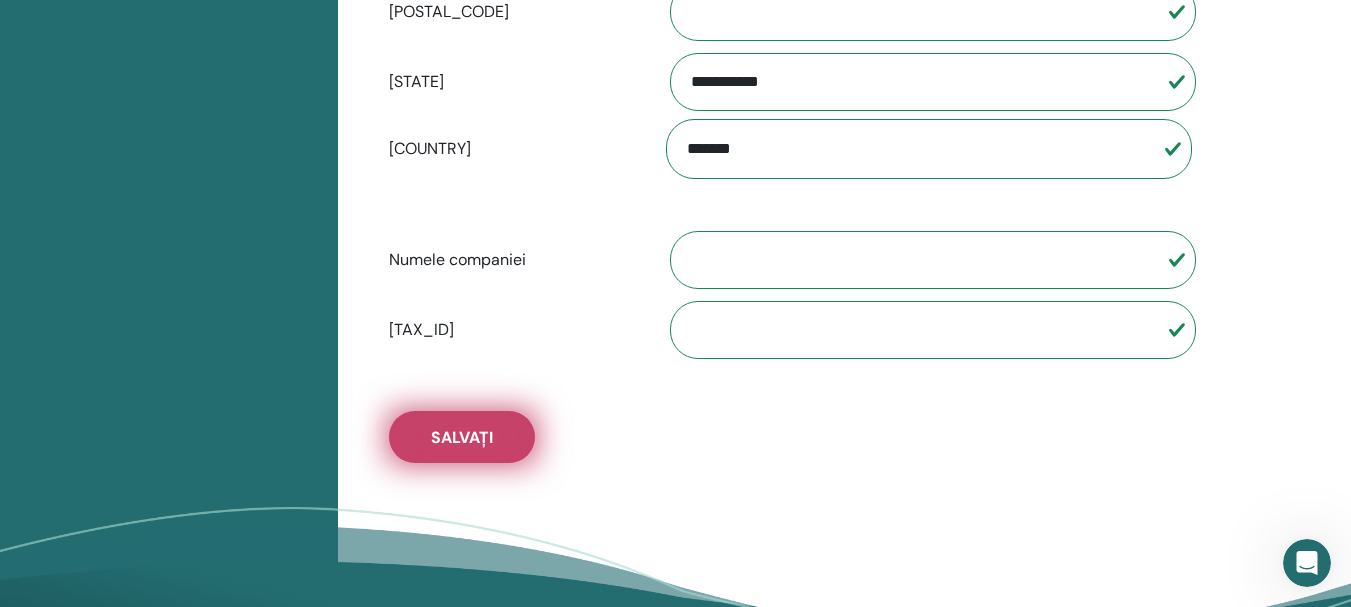 click on "Salvați" at bounding box center (462, 437) 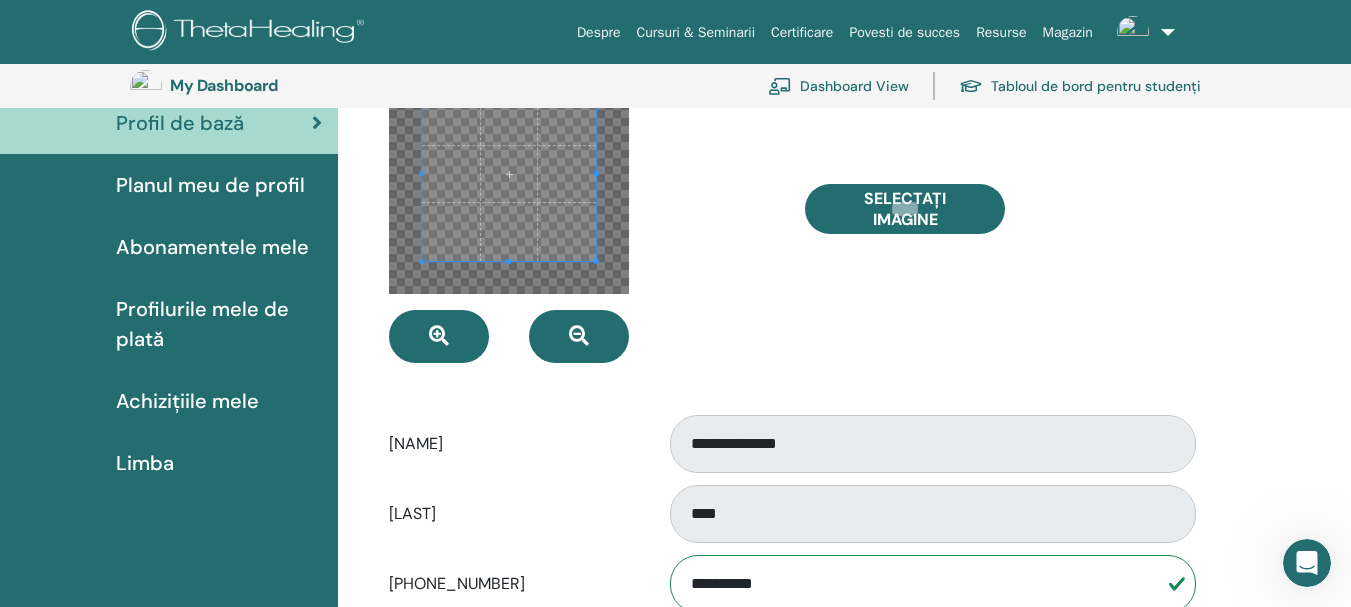 scroll, scrollTop: 142, scrollLeft: 0, axis: vertical 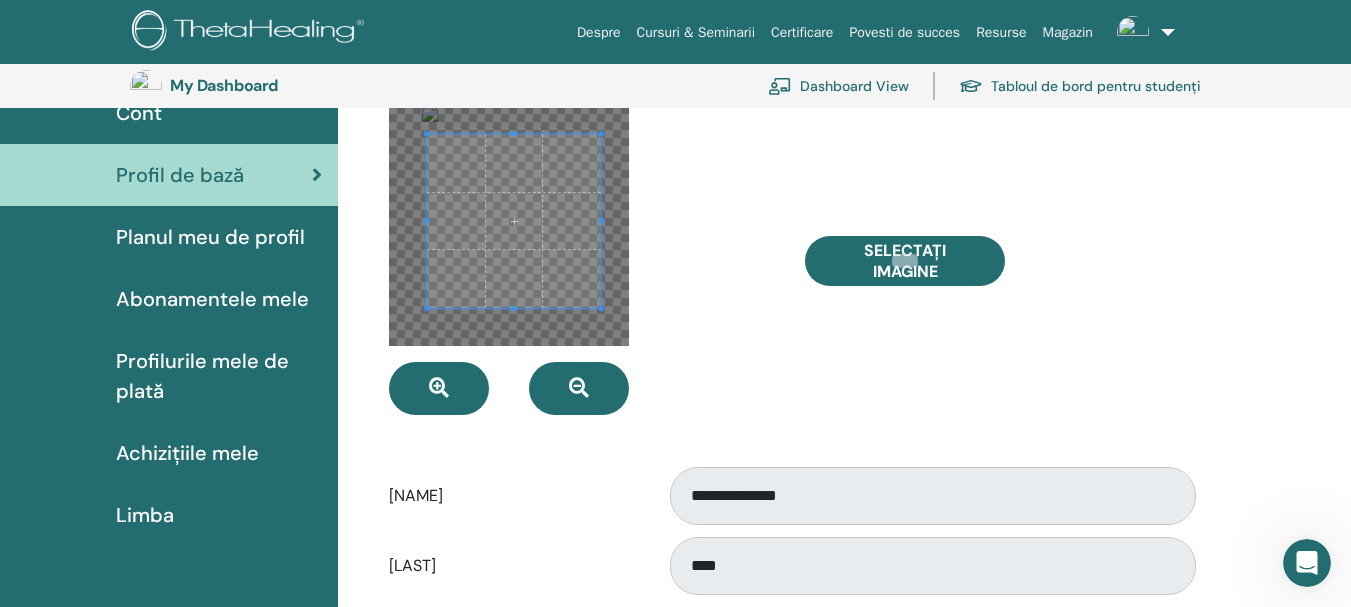 click at bounding box center (514, 221) 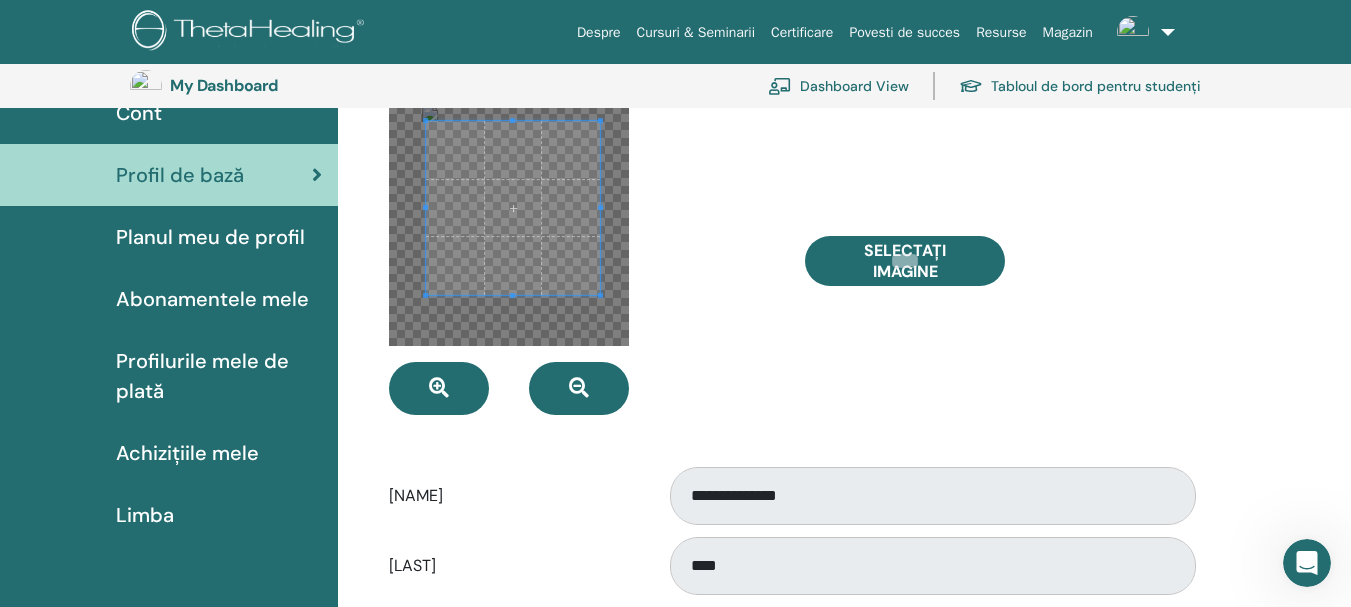 click at bounding box center [513, 208] 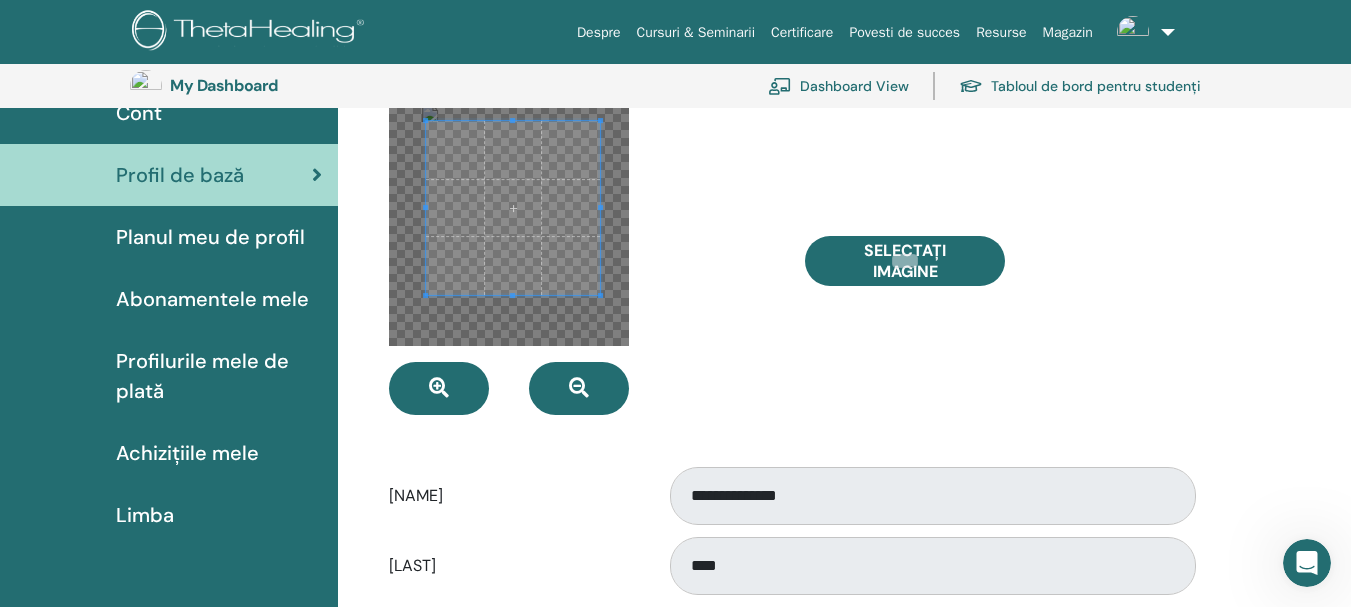 click on "Planul meu de profil" at bounding box center (210, 237) 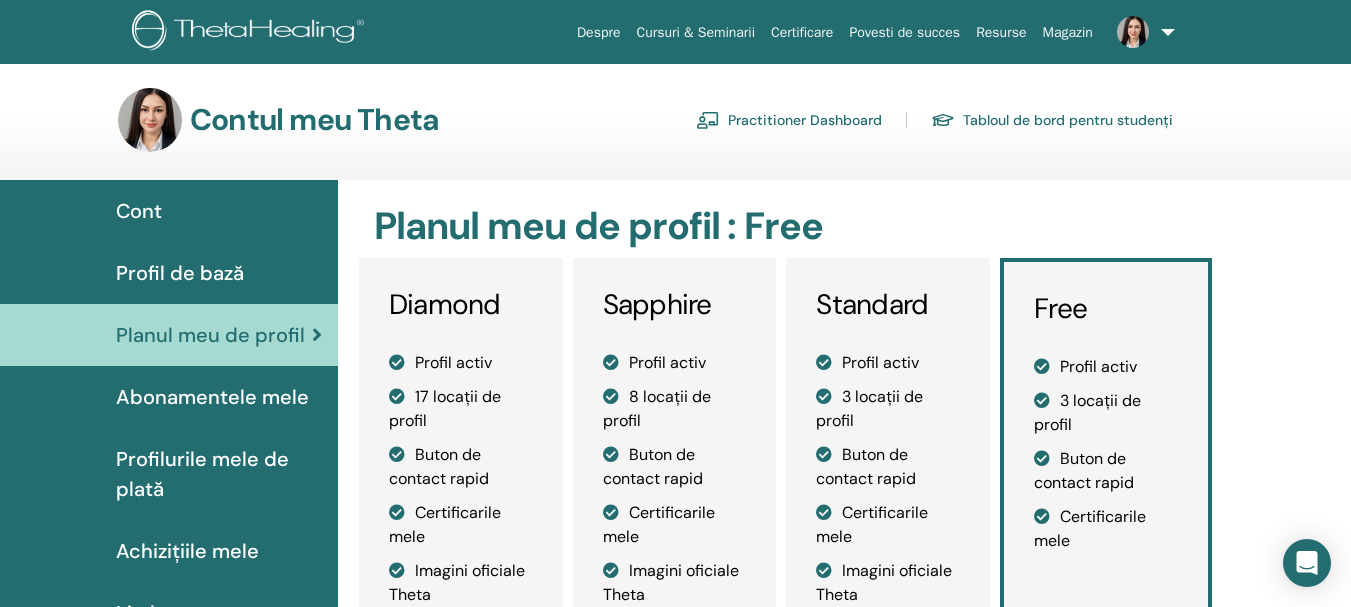 scroll, scrollTop: 0, scrollLeft: 0, axis: both 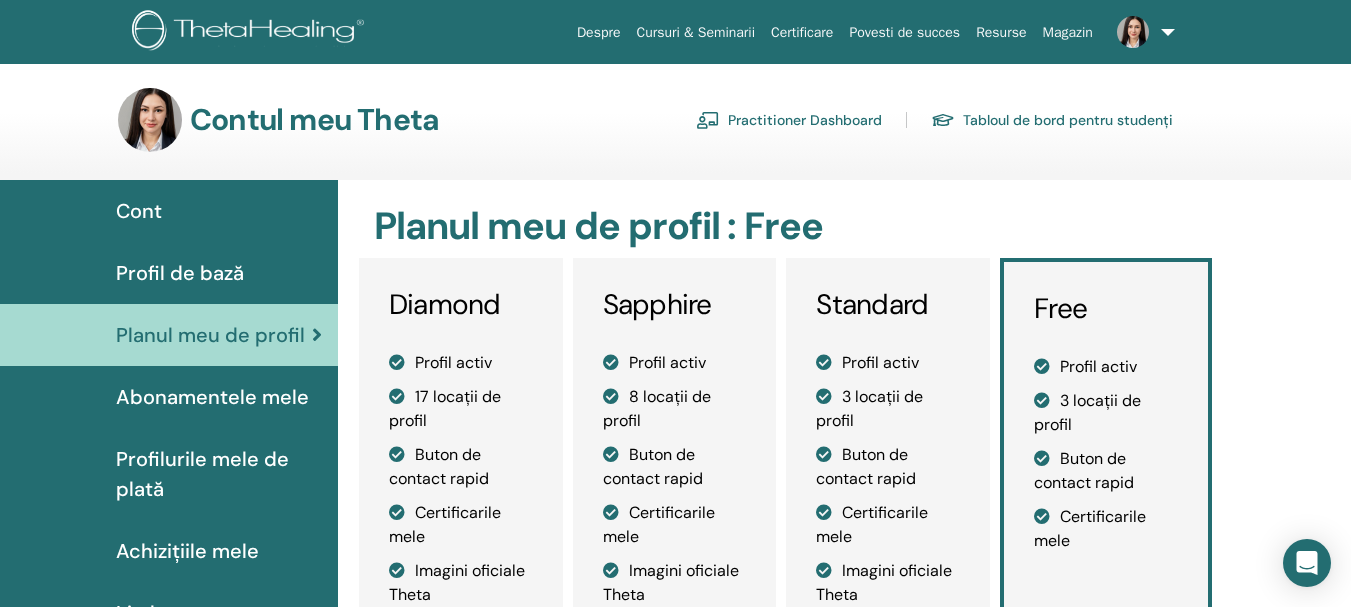 click on "Abonamentele mele" at bounding box center [212, 397] 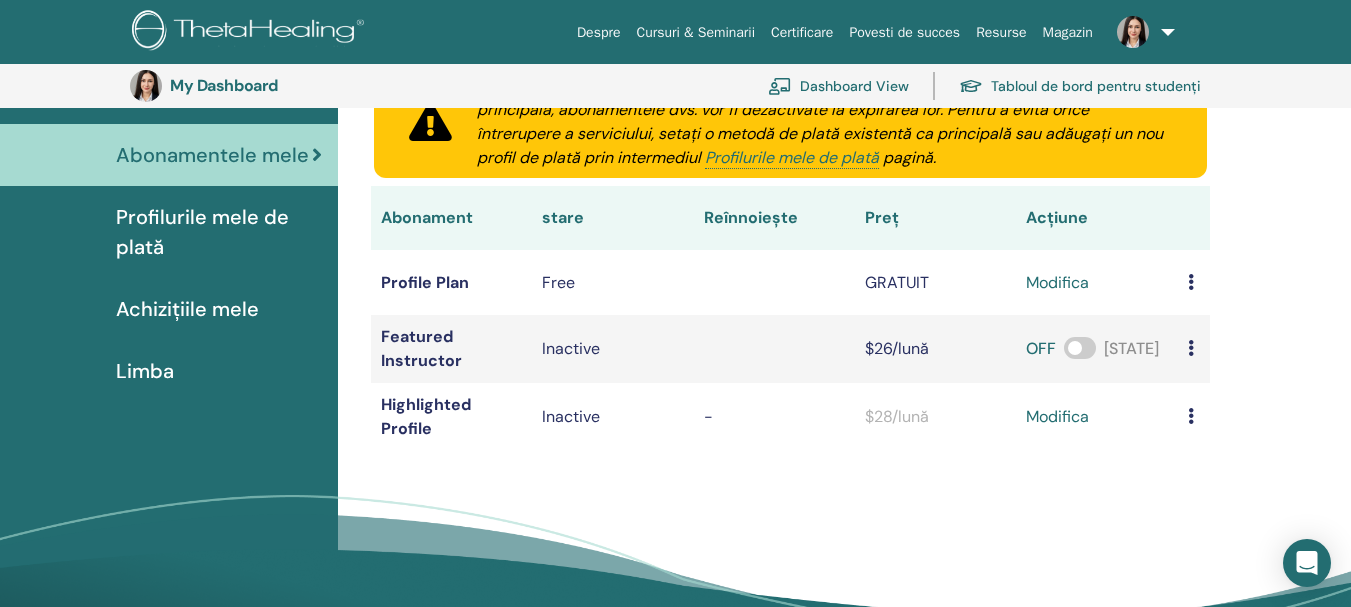 scroll, scrollTop: 284, scrollLeft: 0, axis: vertical 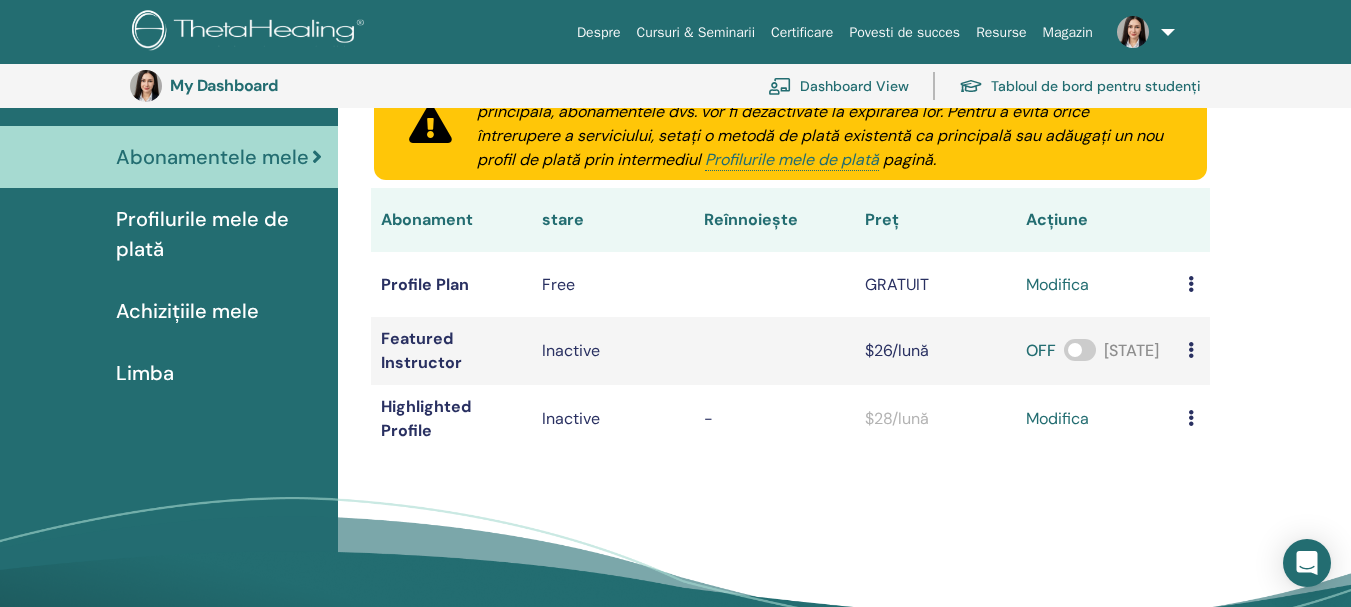 click on "My Dashboard" at bounding box center (270, 85) 